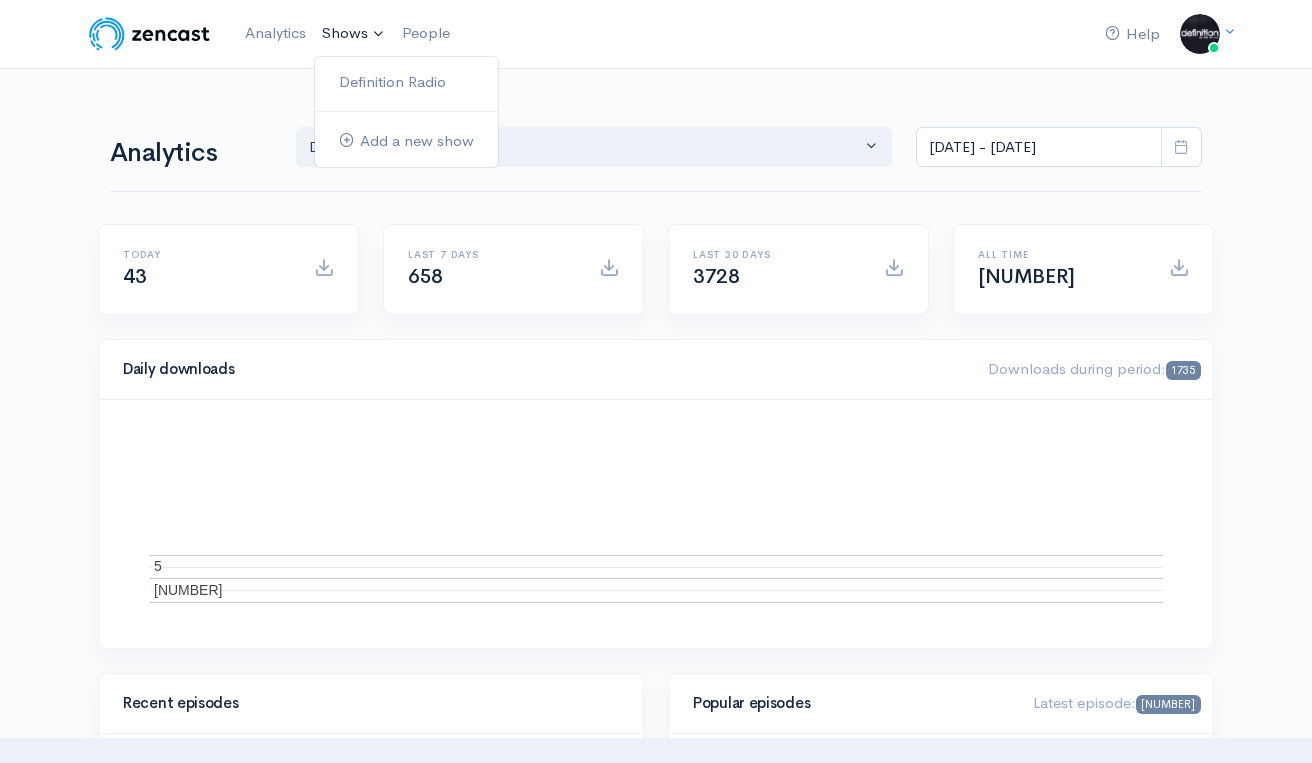 click on "Definition Radio" at bounding box center [406, 82] 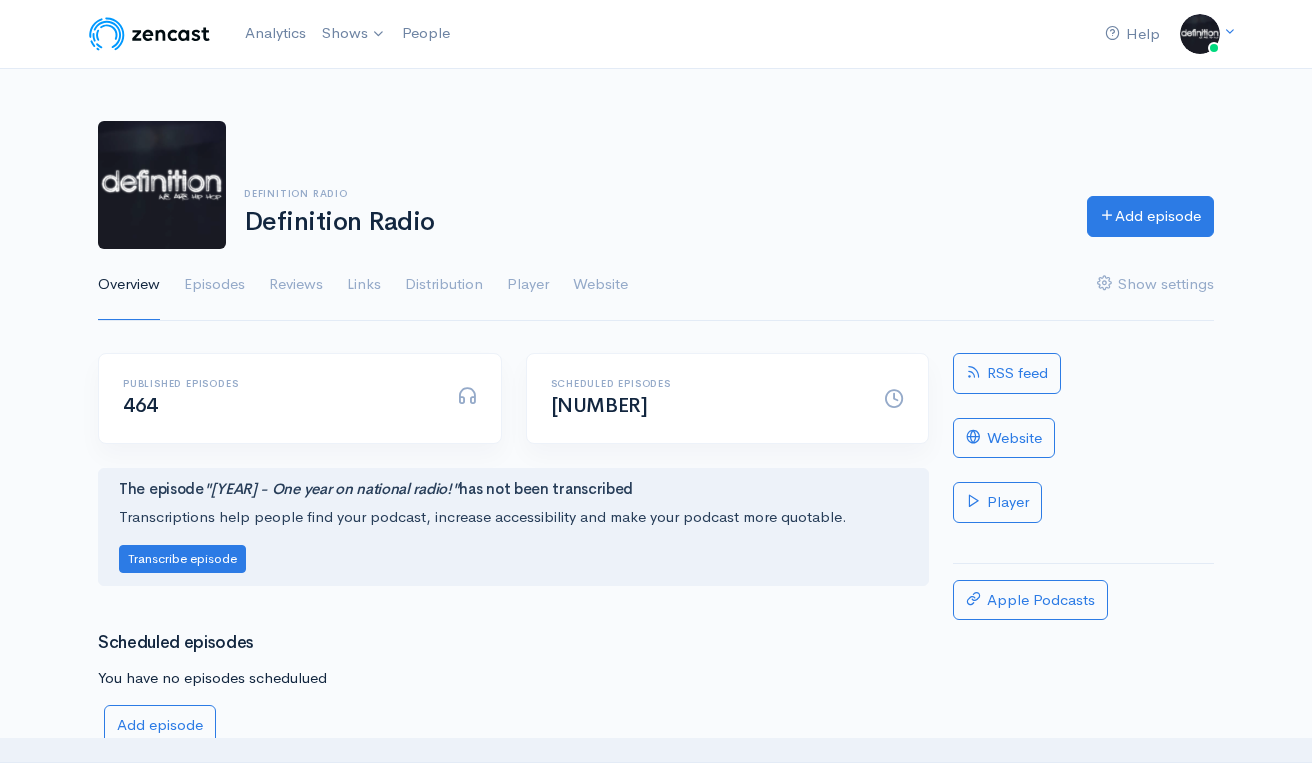 scroll, scrollTop: 0, scrollLeft: 0, axis: both 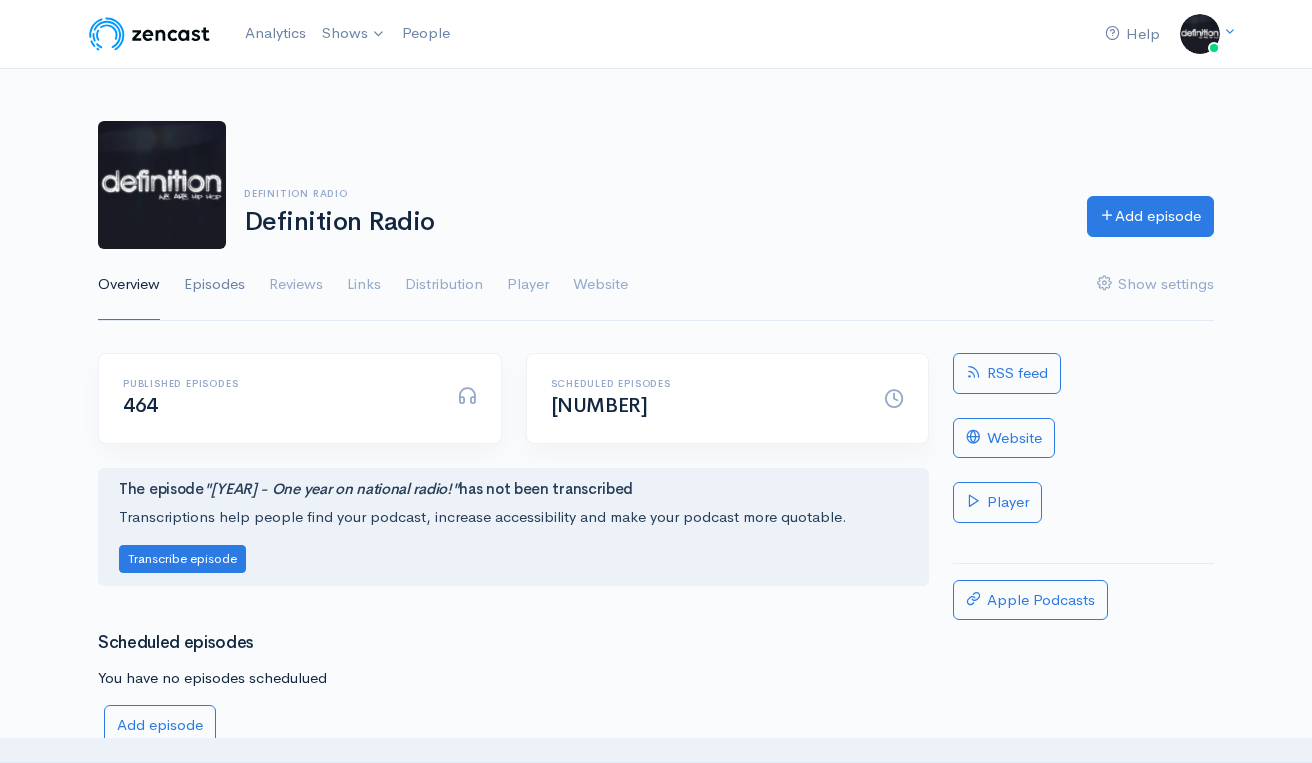 click on "Episodes" at bounding box center (214, 285) 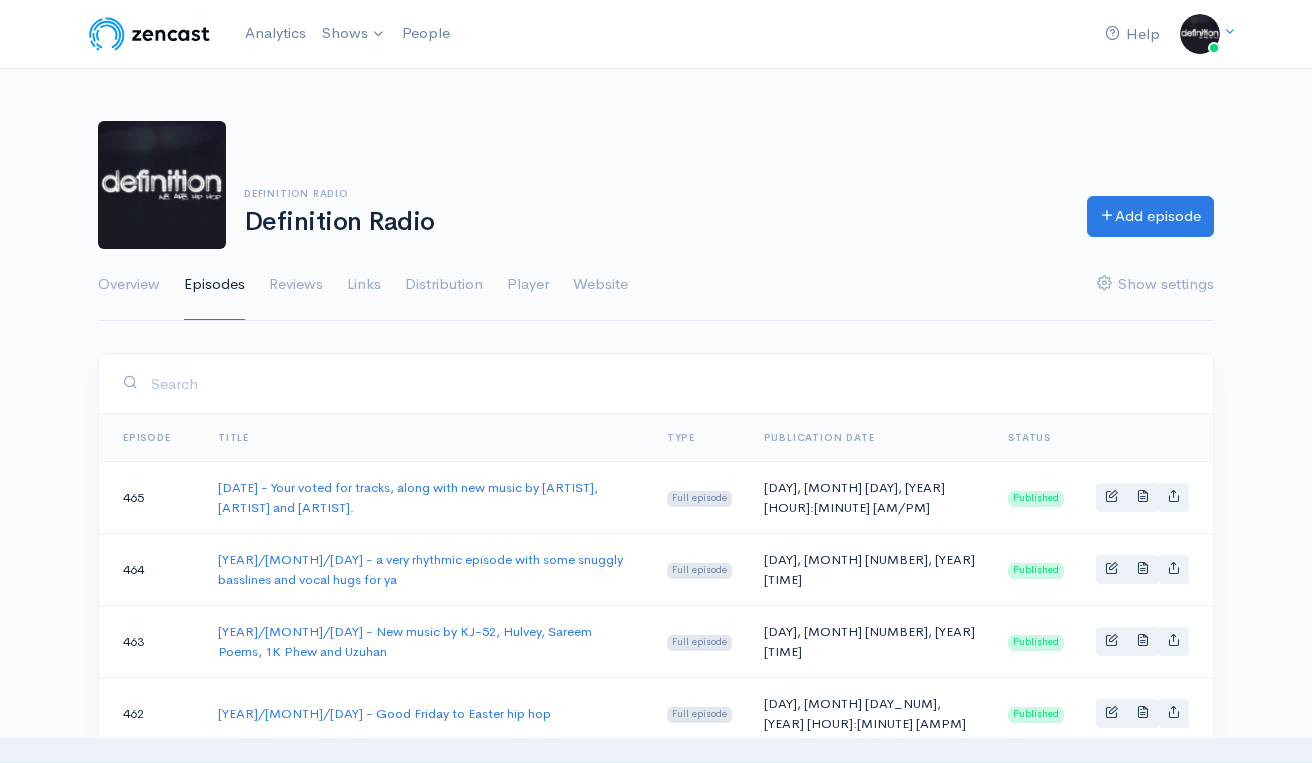 scroll, scrollTop: 0, scrollLeft: 0, axis: both 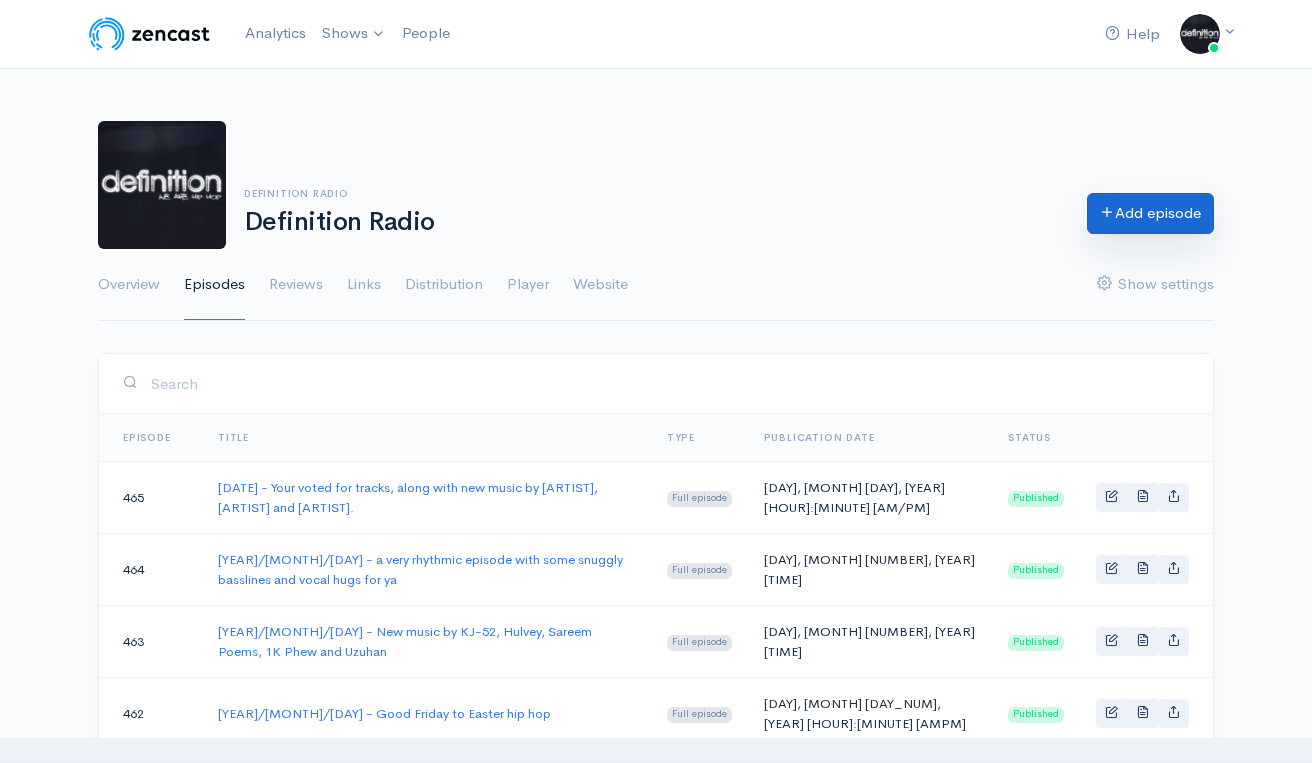 click on "Add episode" at bounding box center [1150, 213] 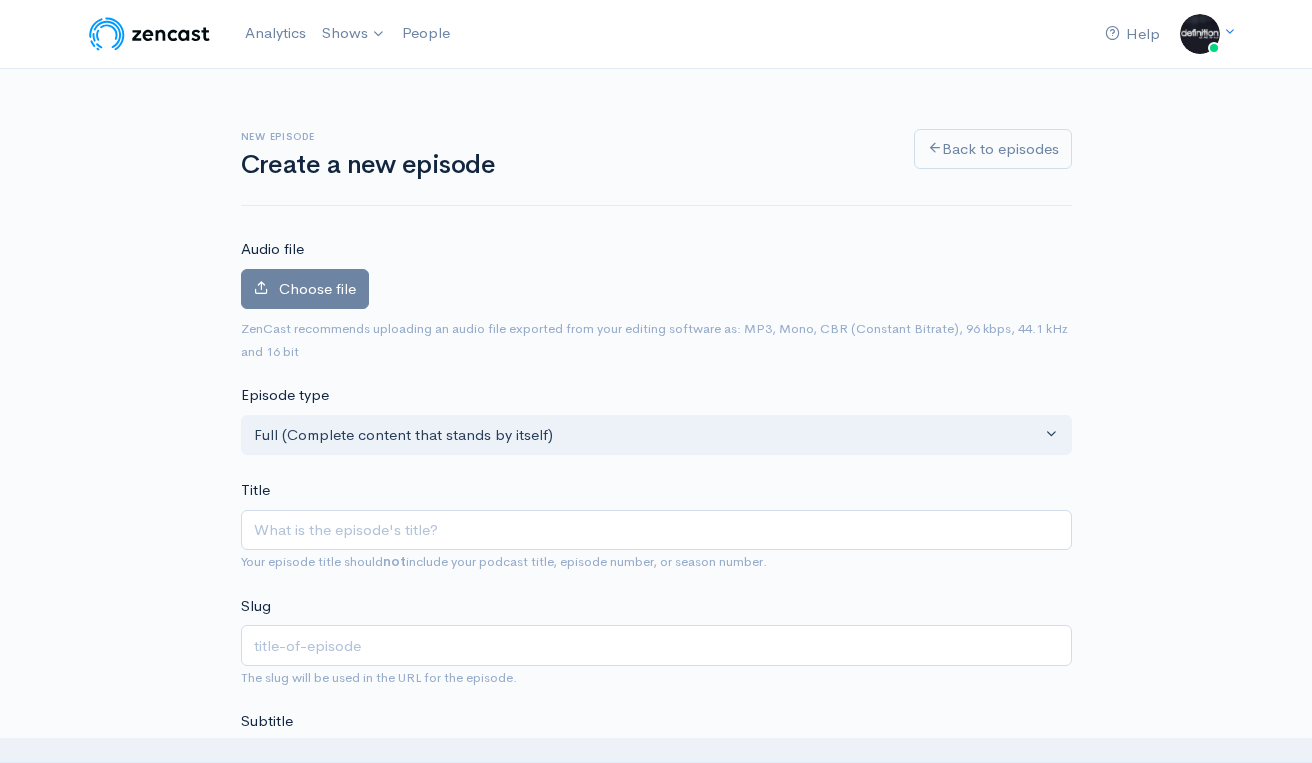 scroll, scrollTop: 0, scrollLeft: 0, axis: both 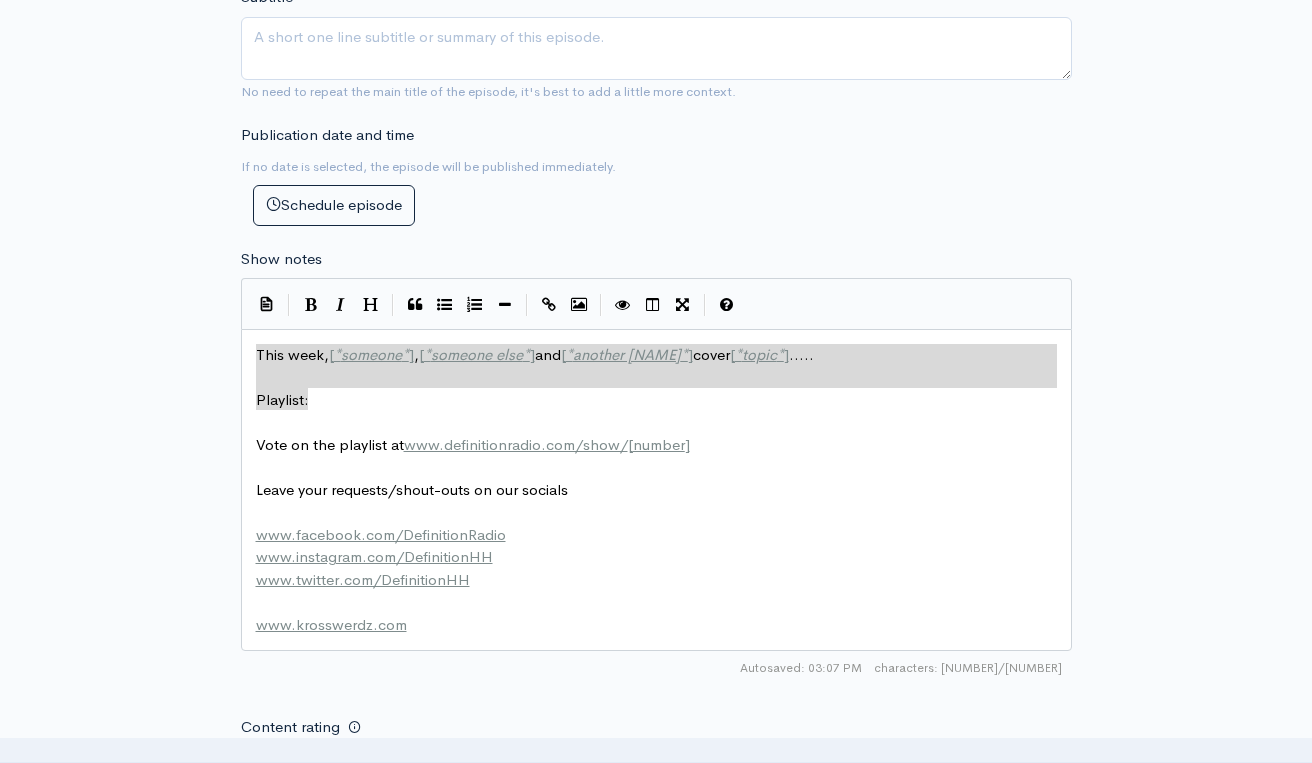 drag, startPoint x: 322, startPoint y: 390, endPoint x: 48, endPoint y: 226, distance: 319.33054 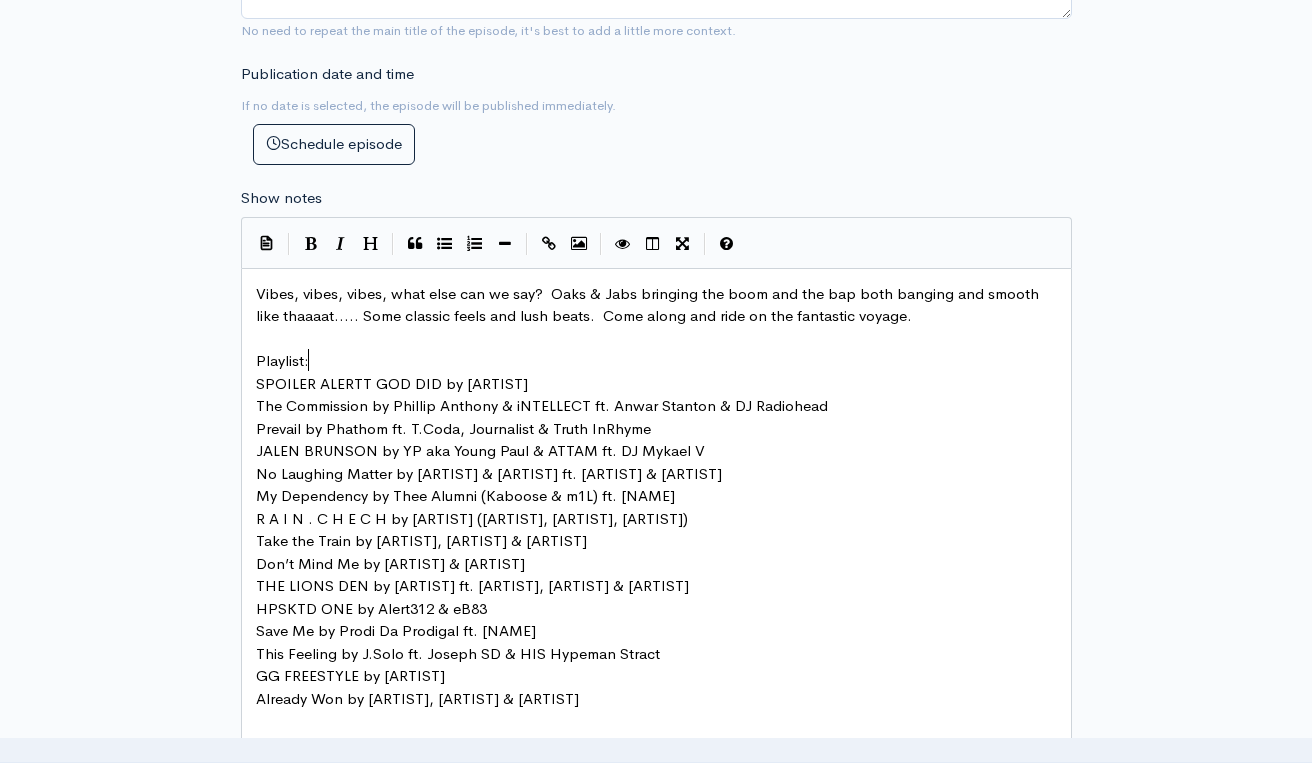 click on "Playlist:" at bounding box center (656, 361) 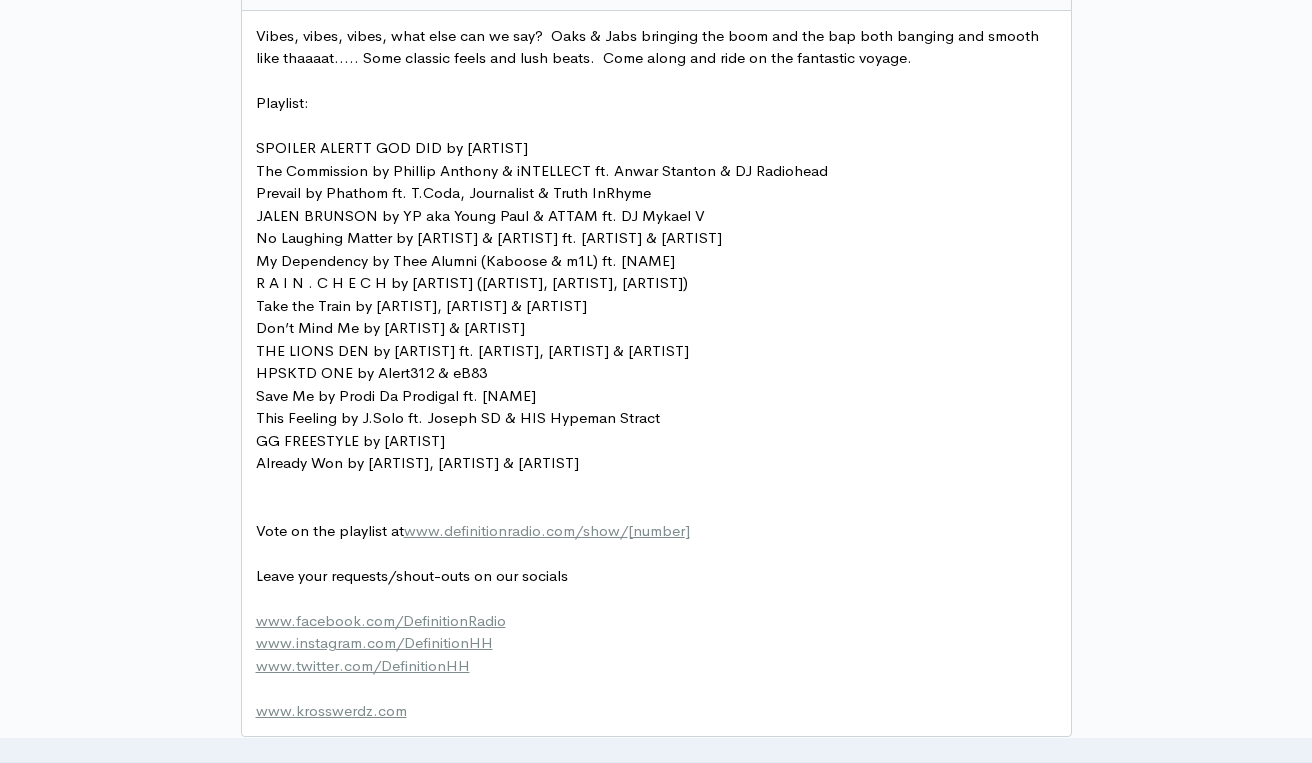 scroll, scrollTop: 1059, scrollLeft: 0, axis: vertical 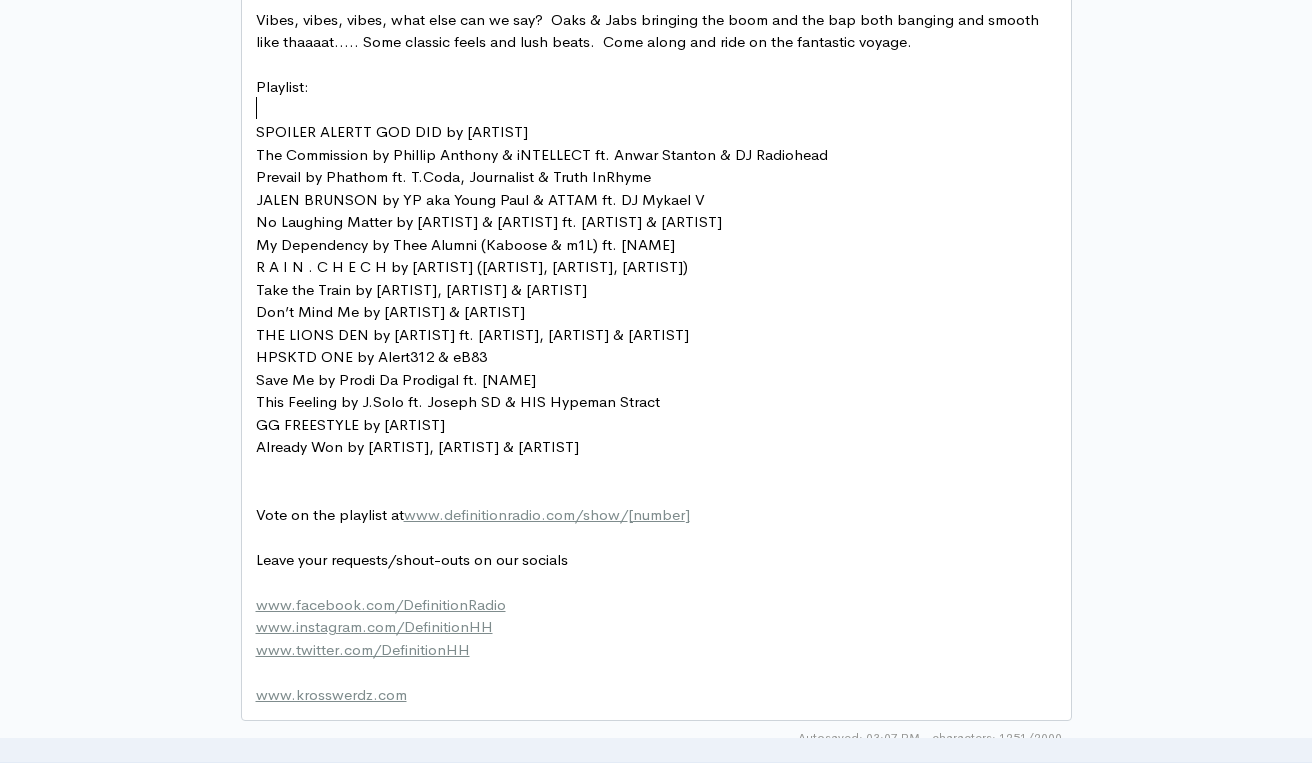 click on "​" at bounding box center (656, 470) 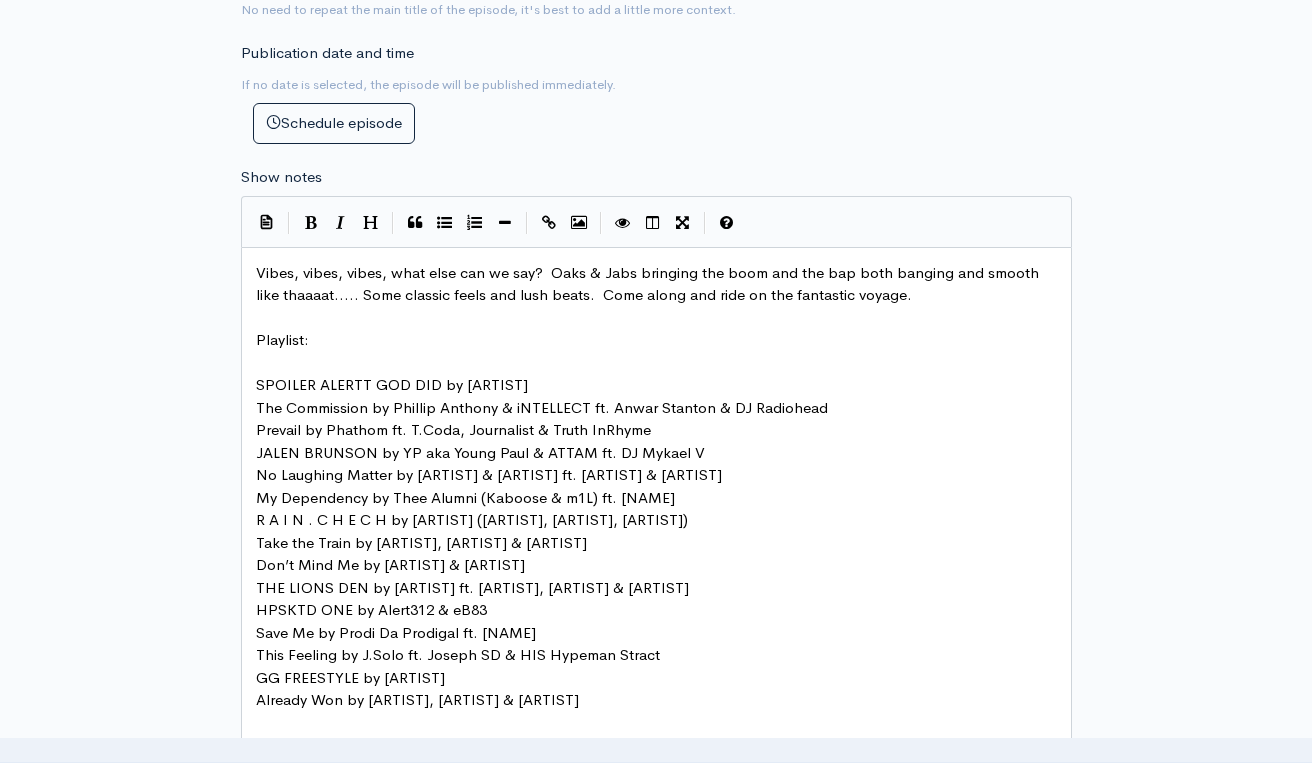 scroll, scrollTop: 806, scrollLeft: 0, axis: vertical 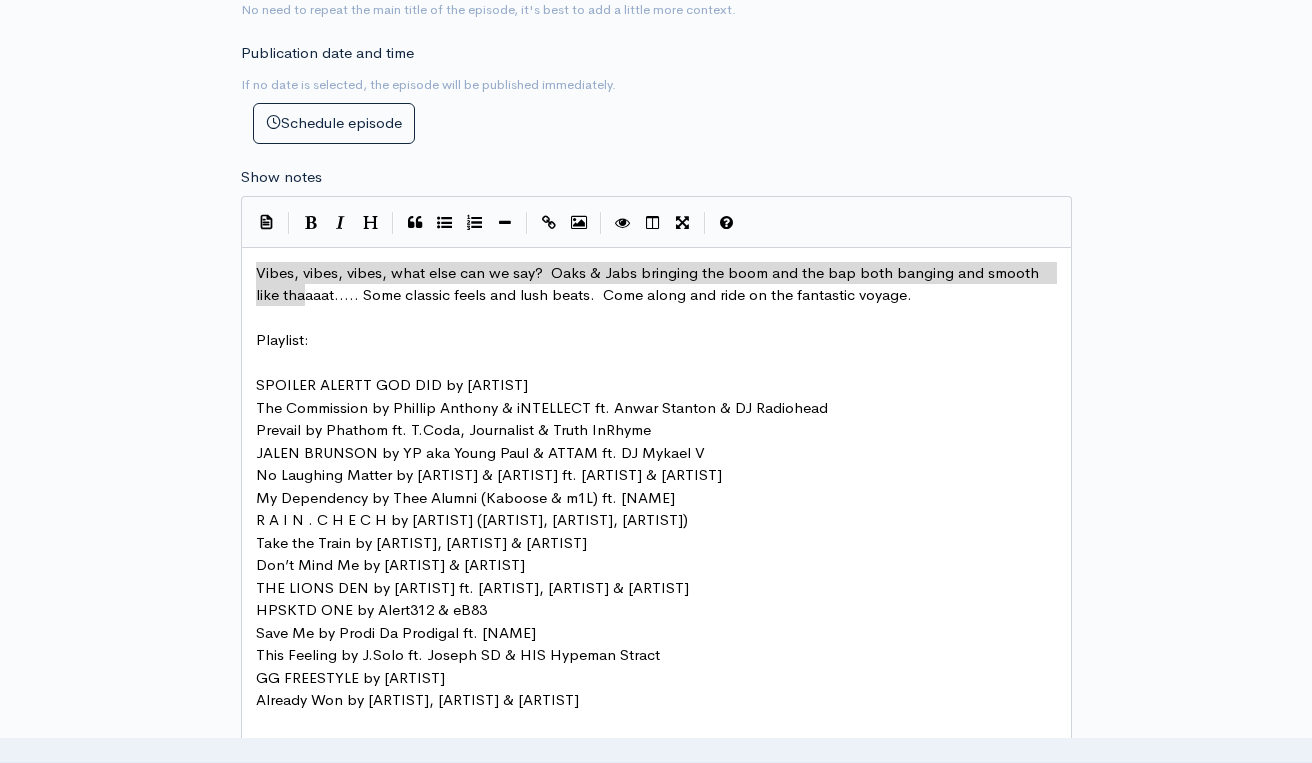 drag, startPoint x: 304, startPoint y: 287, endPoint x: 136, endPoint y: 214, distance: 183.17477 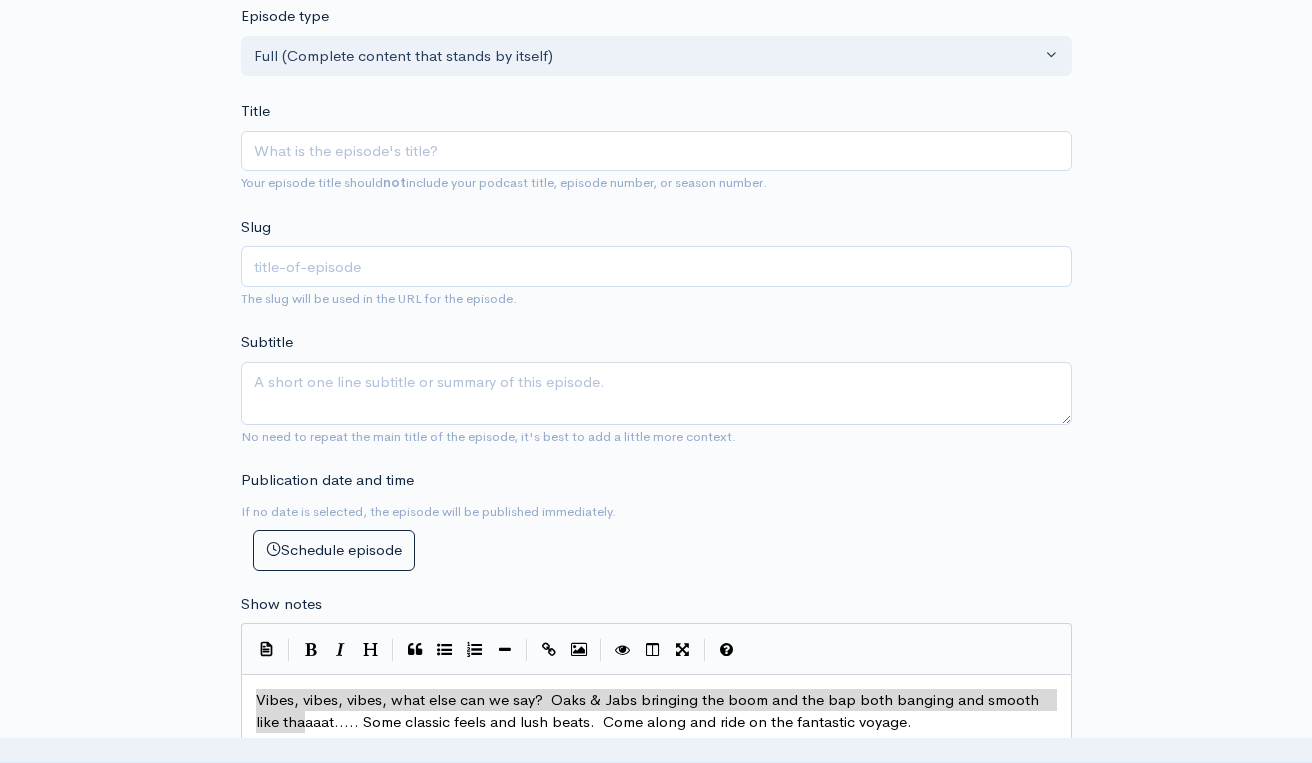 scroll, scrollTop: 235, scrollLeft: 0, axis: vertical 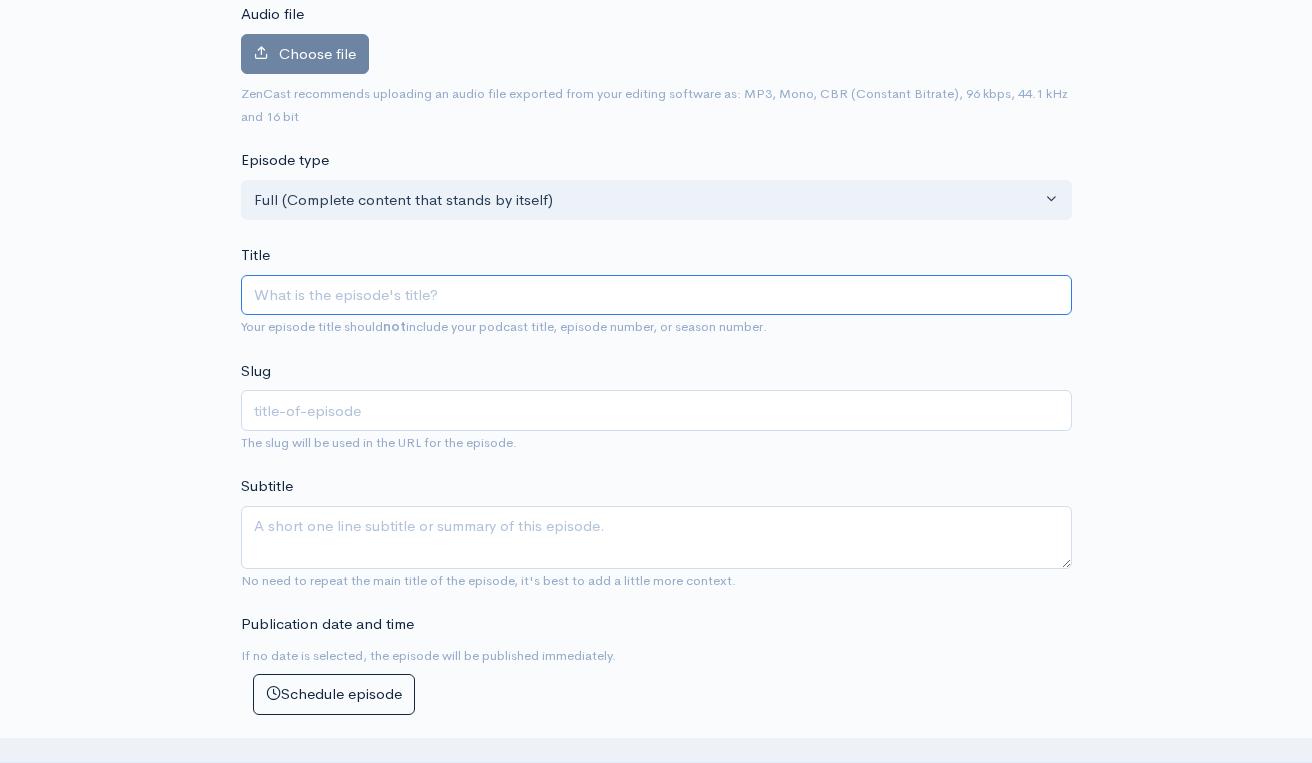 click on "Title" at bounding box center [656, 295] 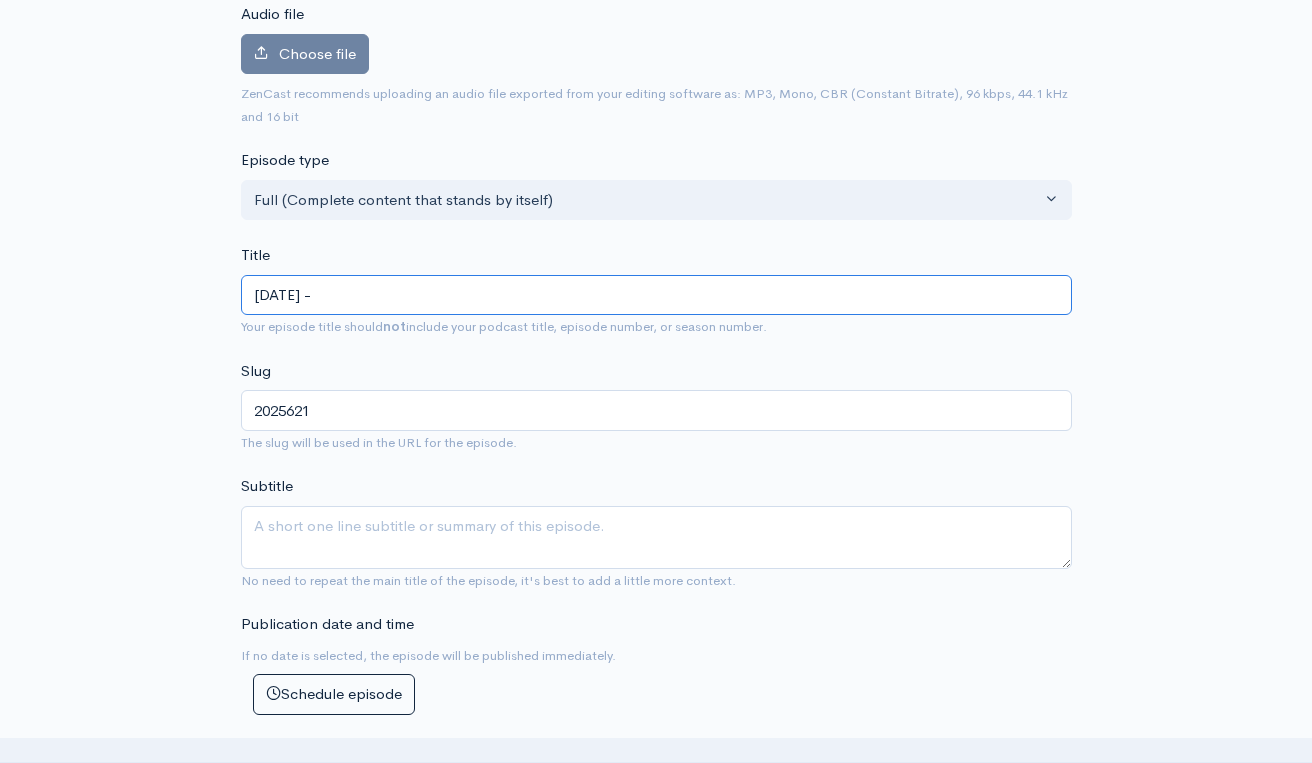 paste on "Vibes, vibes, vibes, what else can we say?  Oaks & Jabs bringing the boom and the bap both banging and smooth like thaaaat" 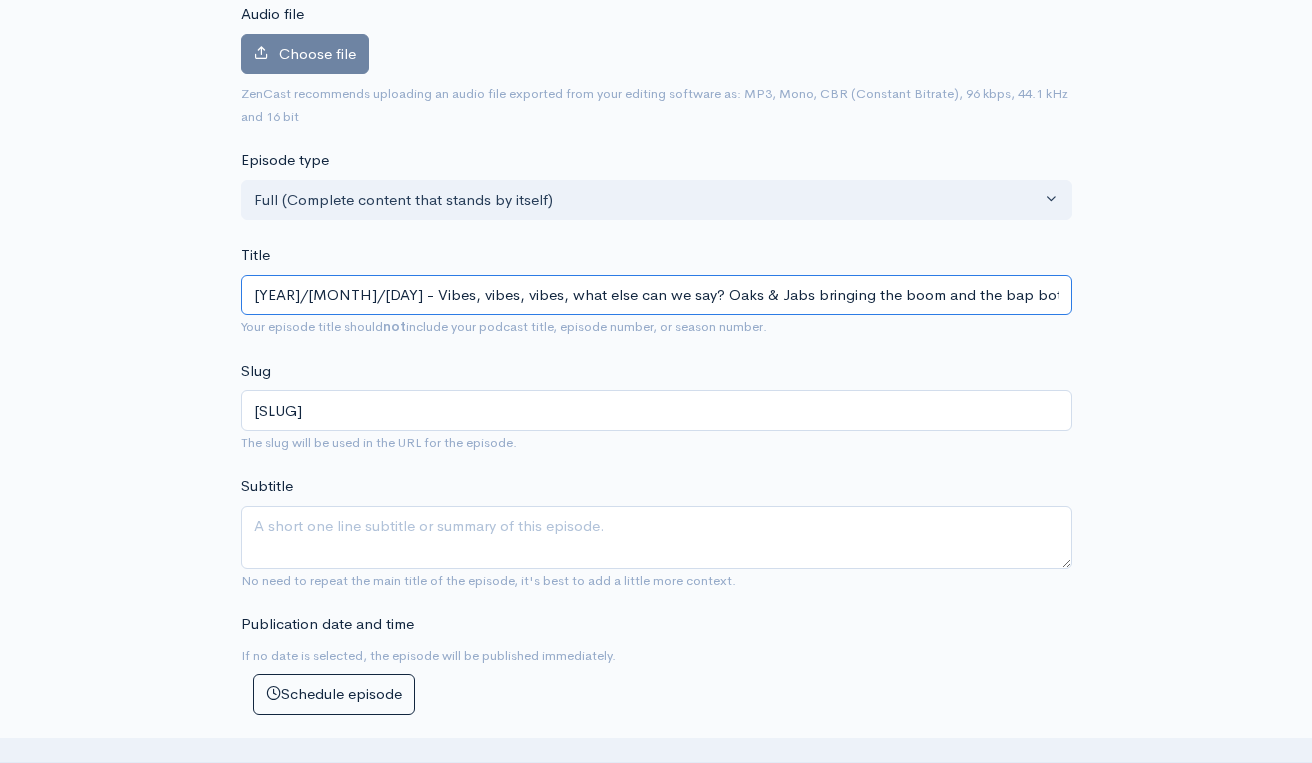 scroll, scrollTop: 226, scrollLeft: 0, axis: vertical 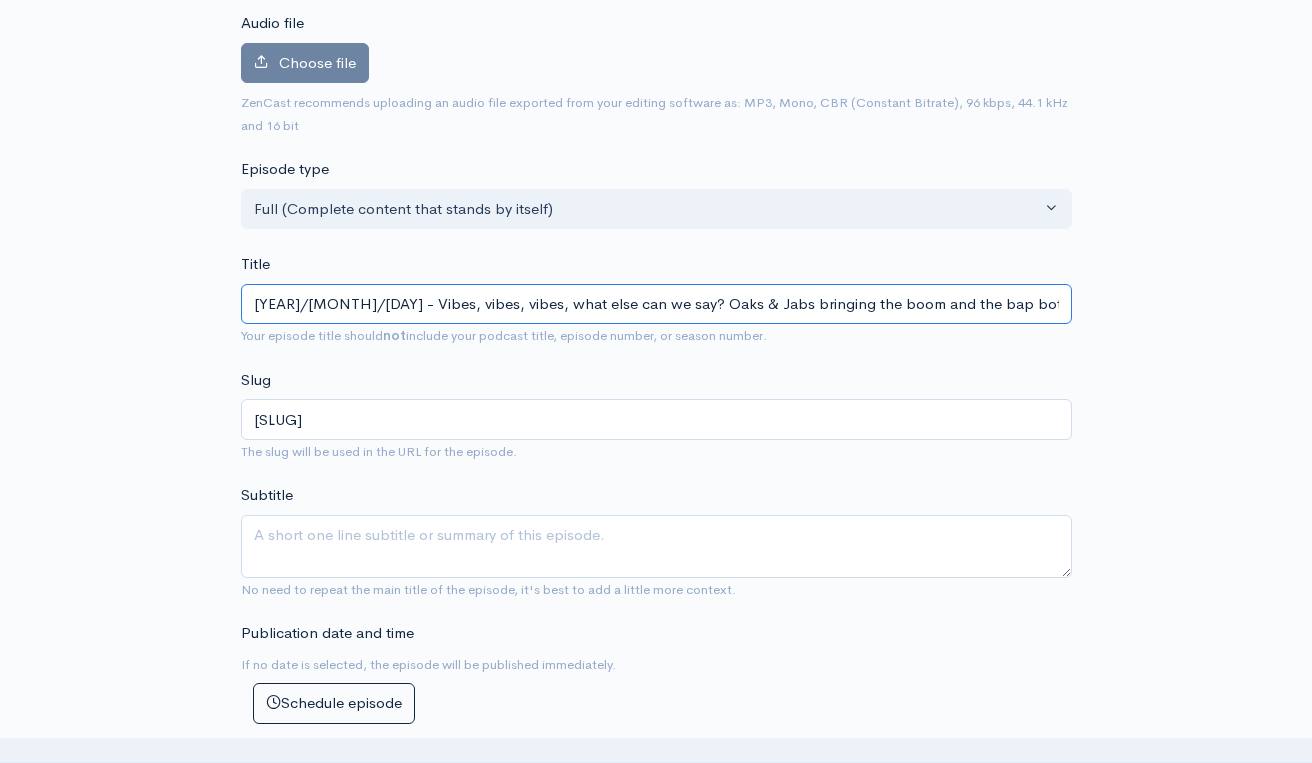 type on "[YEAR]/[MONTH]/[DAY] - Vibes, vibes, vibes, what else can we say? Oaks & Jabs bringing the boom and the bap both banging and smooth like thaaaat" 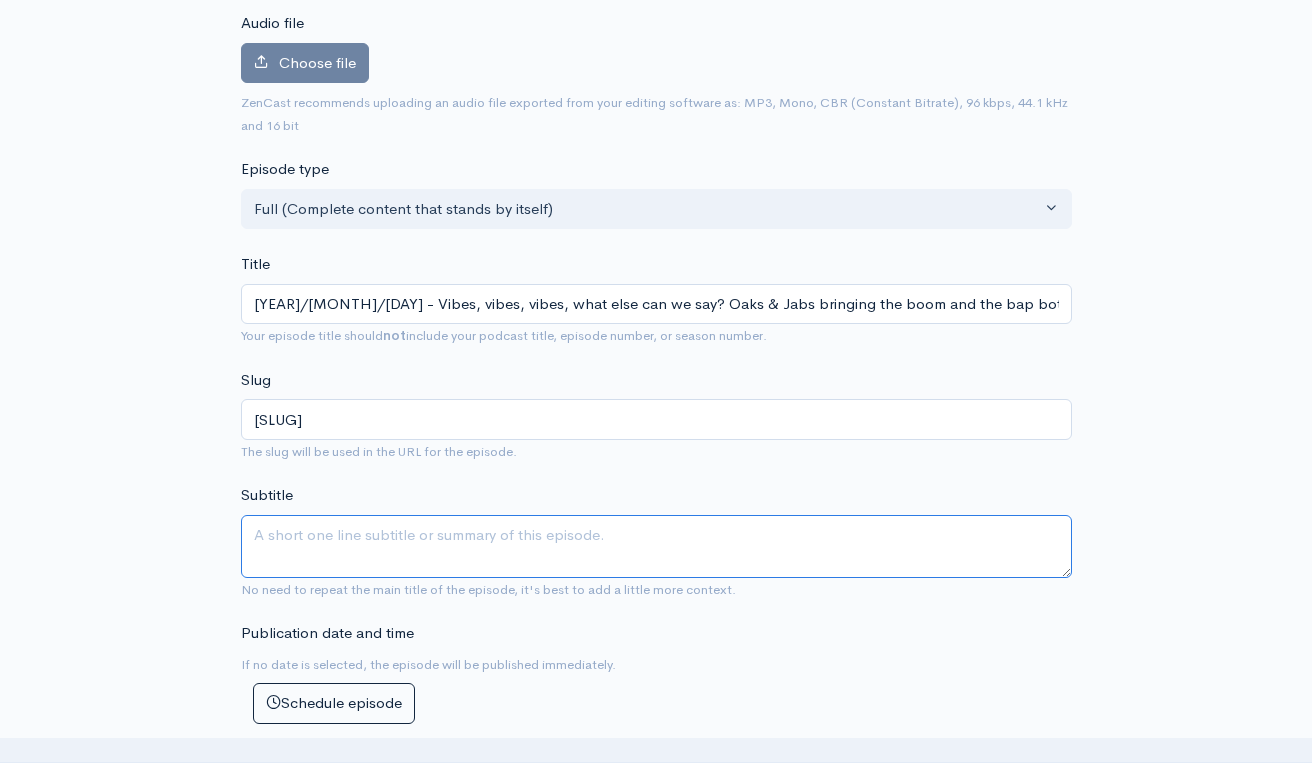 click on "Subtitle" at bounding box center (656, 546) 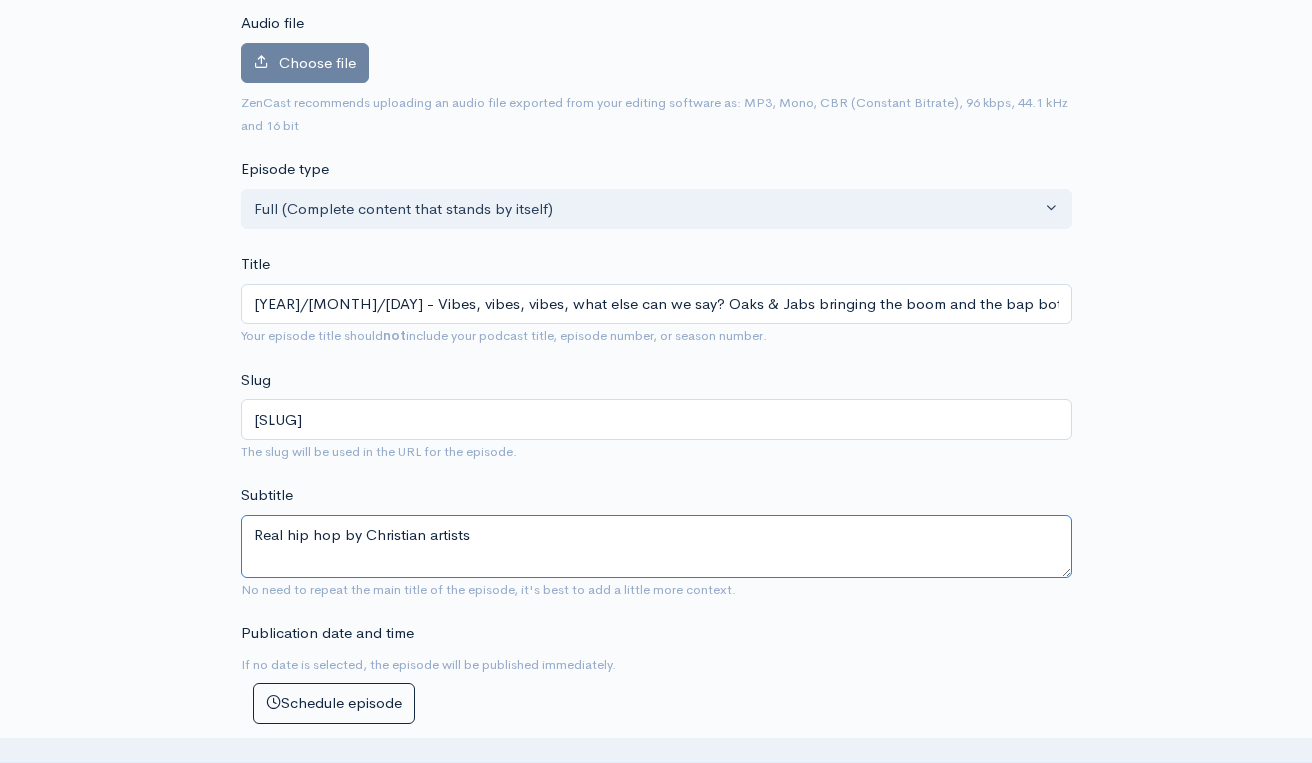 type on "Real hip hop by Christian artists" 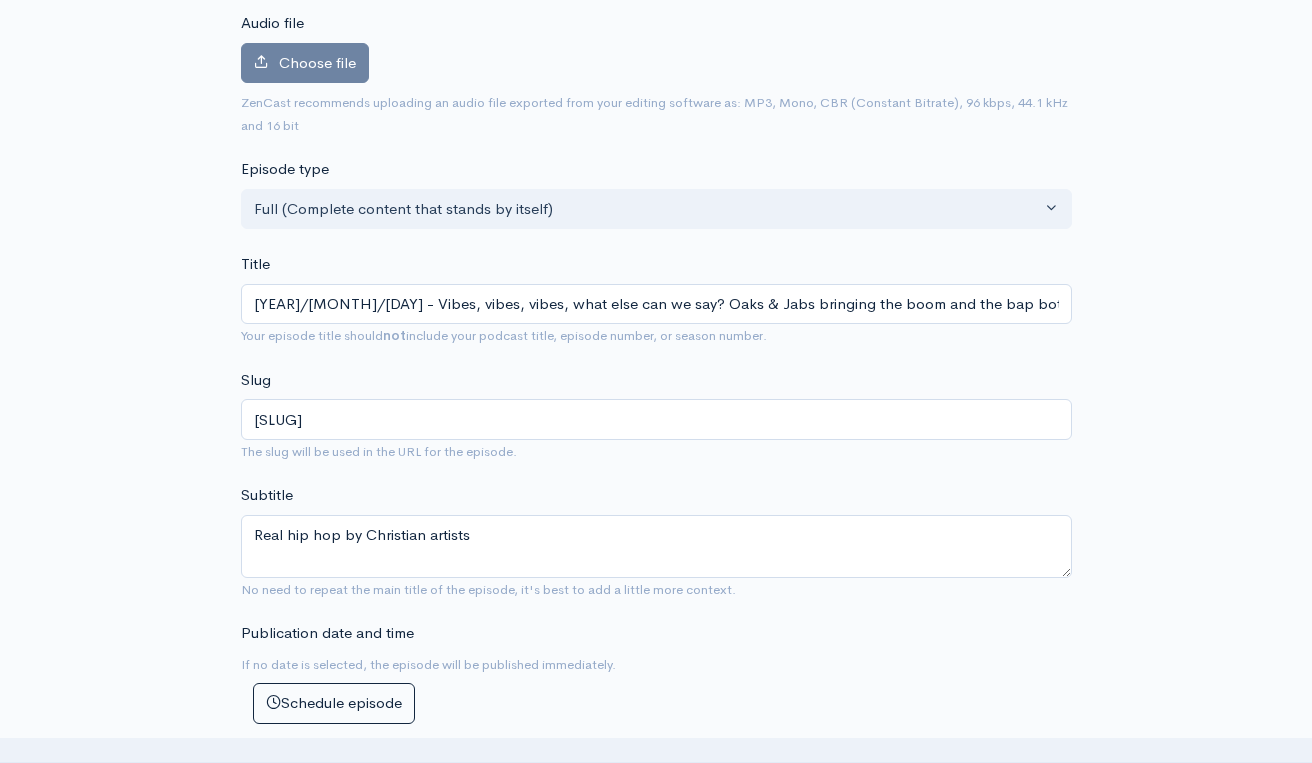 click on "Audio file       Choose file                     [NUMBER]     ZenCast recommends uploading an audio file exported from your editing
software as: MP3, Mono, CBR (Constant Bitrate), 96 kbps, 44.1 kHz and 16 bit   Episode type   Full (Complete content that stands by itself) Trailer (a short, promotional piece of content that represents a preview for a show) Bonus (extra content for a show (for example, behind the scenes information or interviews with the cast) Full (Complete content that stands by itself)     Title   [DATE] - Vibes, vibes, vibes, what else can we say?  Oaks & Jabs bringing the boom and the bap both banging and smooth like thaaaat   Your episode title should  not  include your podcast
title, episode number, or season number.   Slug   [SLUG]   The slug will be used in the URL for the episode.     Subtitle   Real hip hop by Christian artists           ×" at bounding box center (656, 1094) 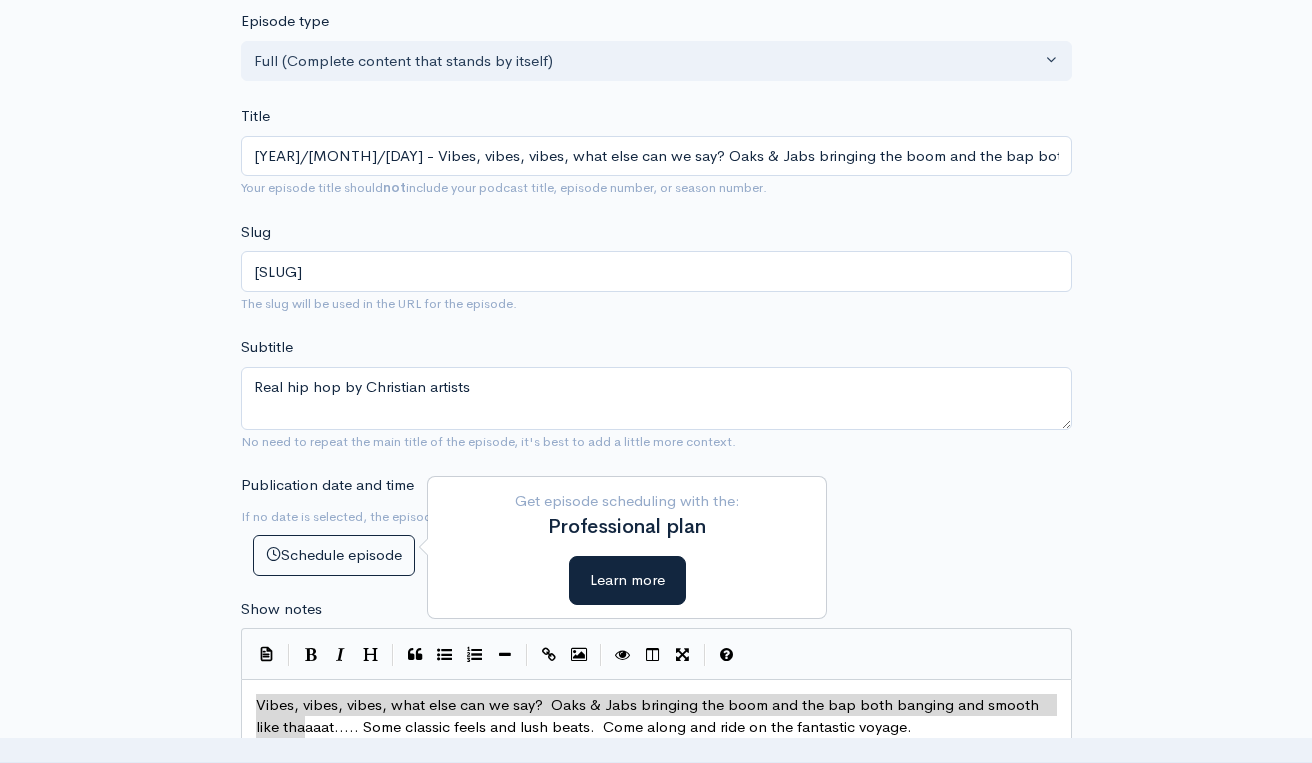 scroll, scrollTop: 432, scrollLeft: 0, axis: vertical 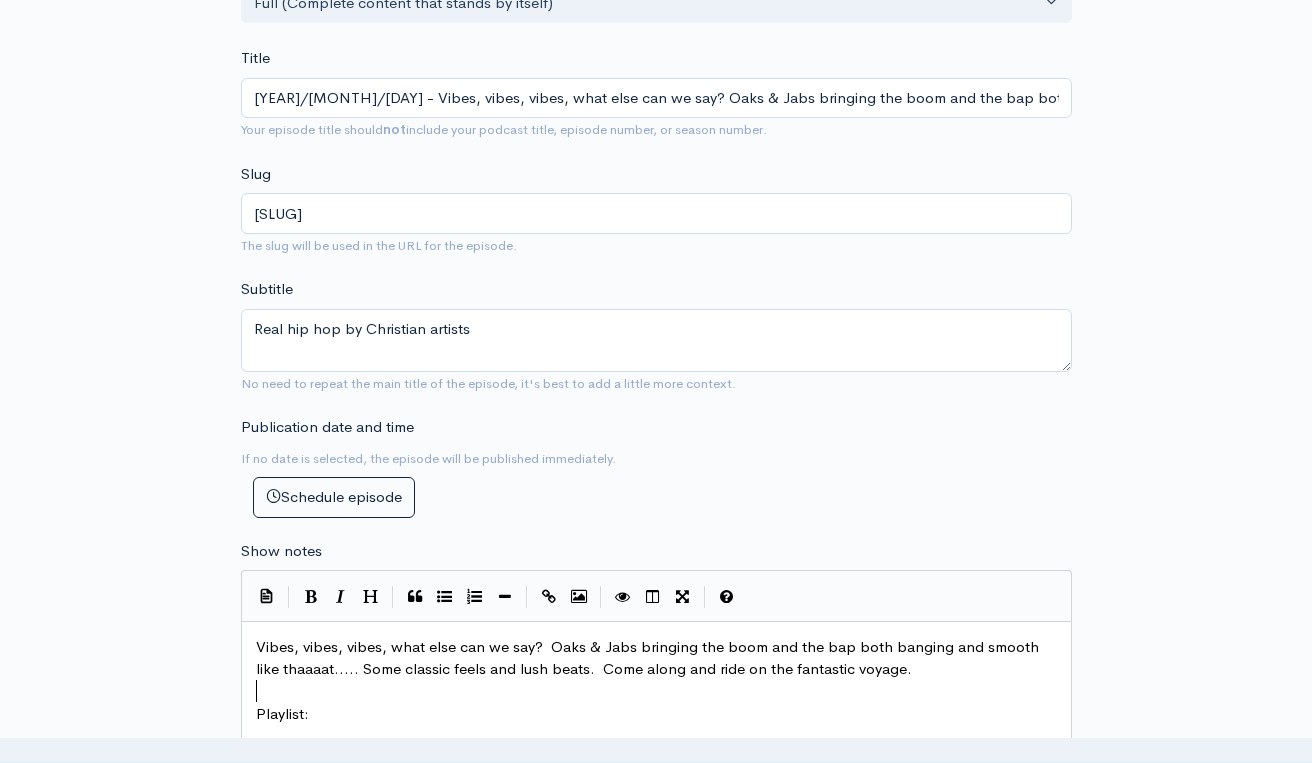 click on "​" at bounding box center (656, 692) 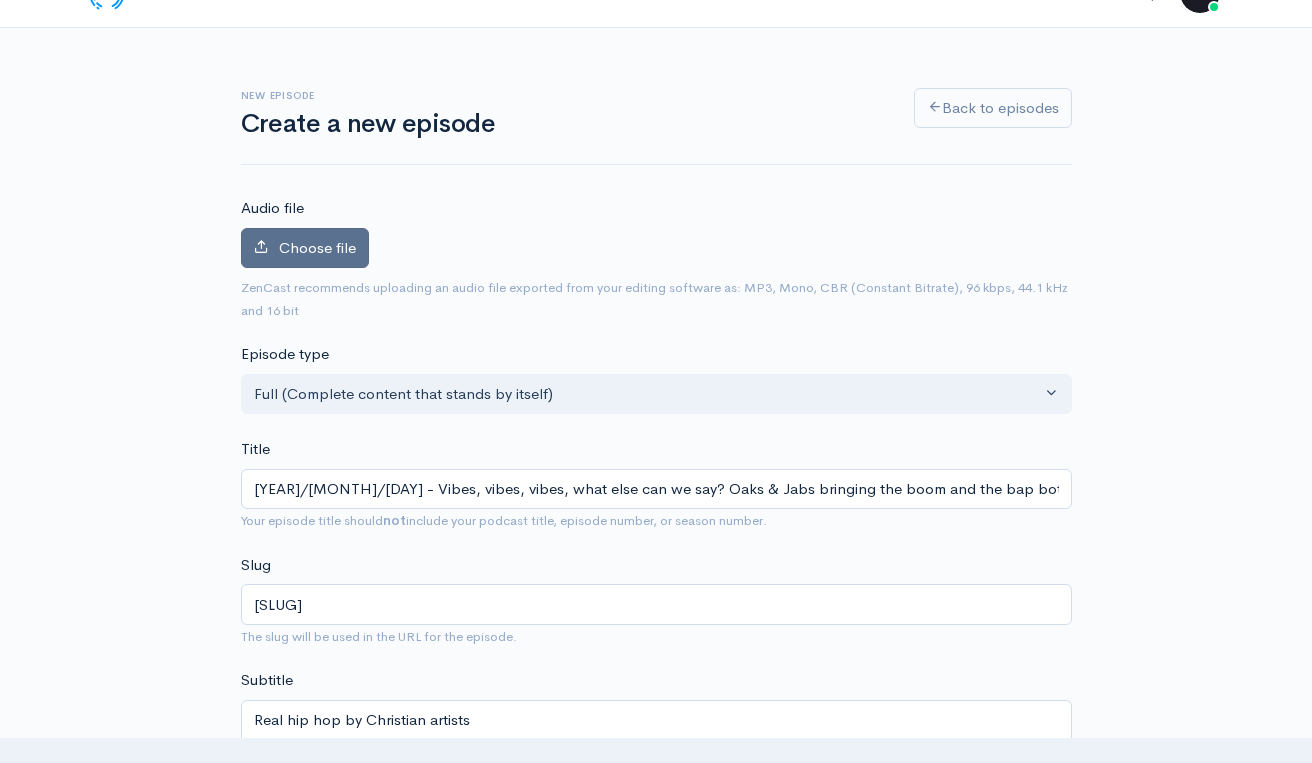 scroll, scrollTop: 46, scrollLeft: 0, axis: vertical 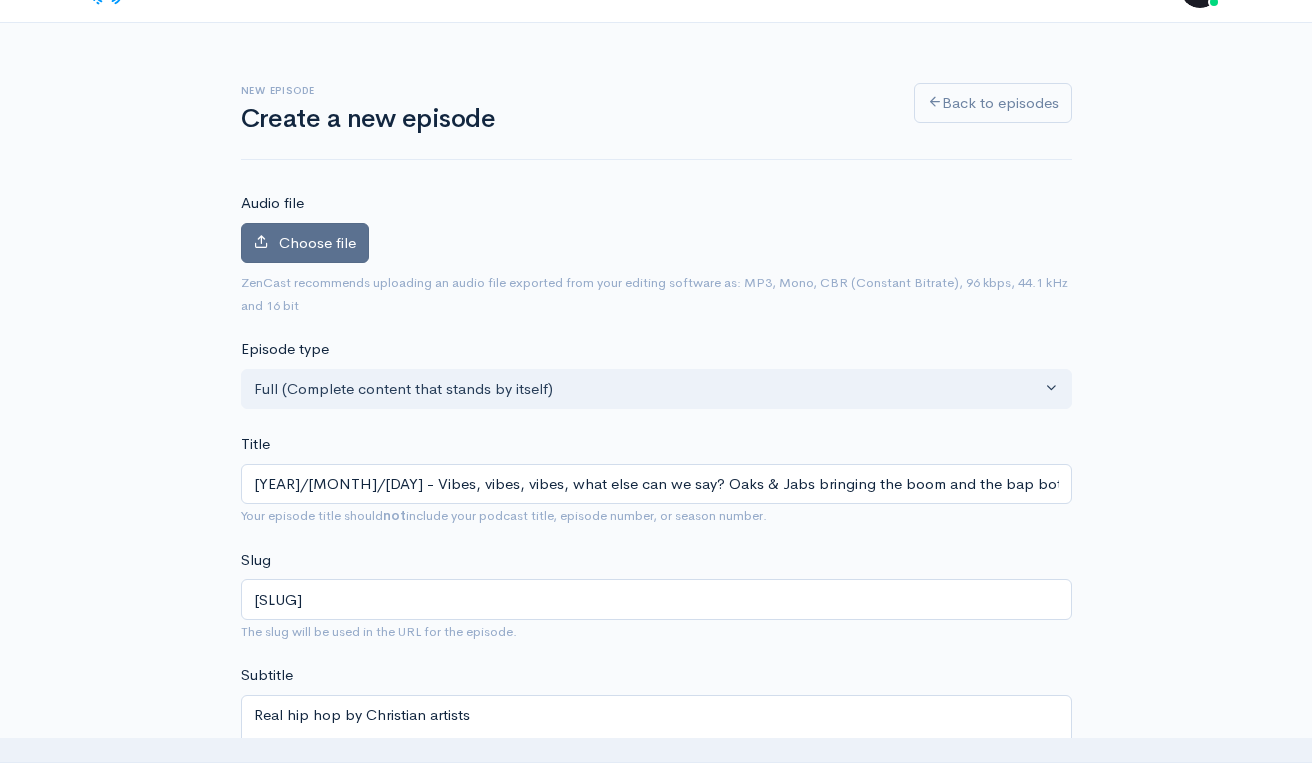 click on "Choose file" at bounding box center (305, 243) 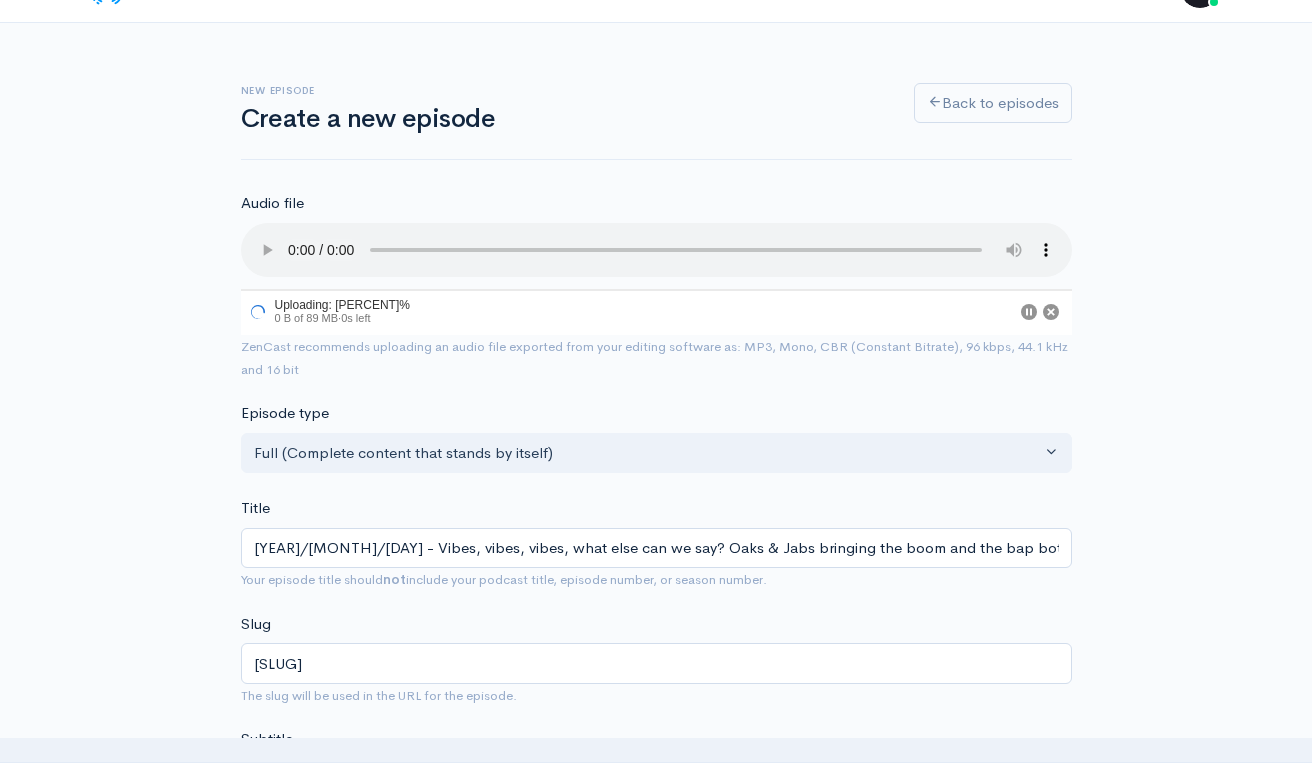 click on "New episode
Create a new episode
Back to episodes
Audio file                       0   Uploading: 0% 0 B of 89 MB  ·  0s left   ZenCast recommends uploading an audio file exported from your editing
software as: MP3, Mono, CBR (Constant Bitrate), 96 kbps, 44.1 kHz and 16 bit   Episode type   Full (Complete content that stands by itself) Trailer (a short, promotional piece of content that represents a preview for a show) Bonus (extra content for a show (for example, behind the scenes information or interviews with the cast) Full (Complete content that stands by itself)     Title   [YEAR]/[MONTH]/[DAY] - Vibes, vibes, vibes, what else can we say?  Oaks & Jabs bringing the boom and the bap both banging and smooth like thaaaat   Your episode title should  not  include your podcast
title, episode number, or season number.   Slug     The slug will be used in the URL for the episode.     Subtitle             ×" at bounding box center [656, 1234] 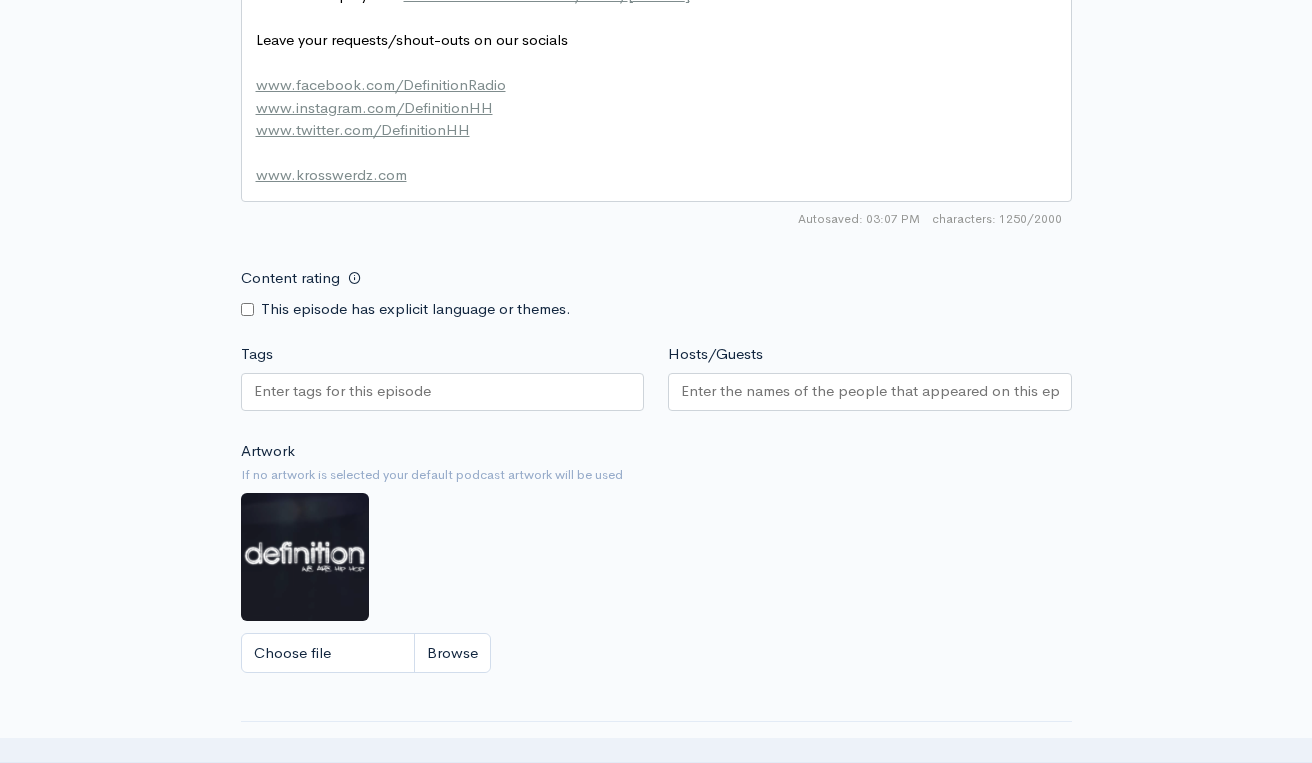 scroll, scrollTop: 1649, scrollLeft: 0, axis: vertical 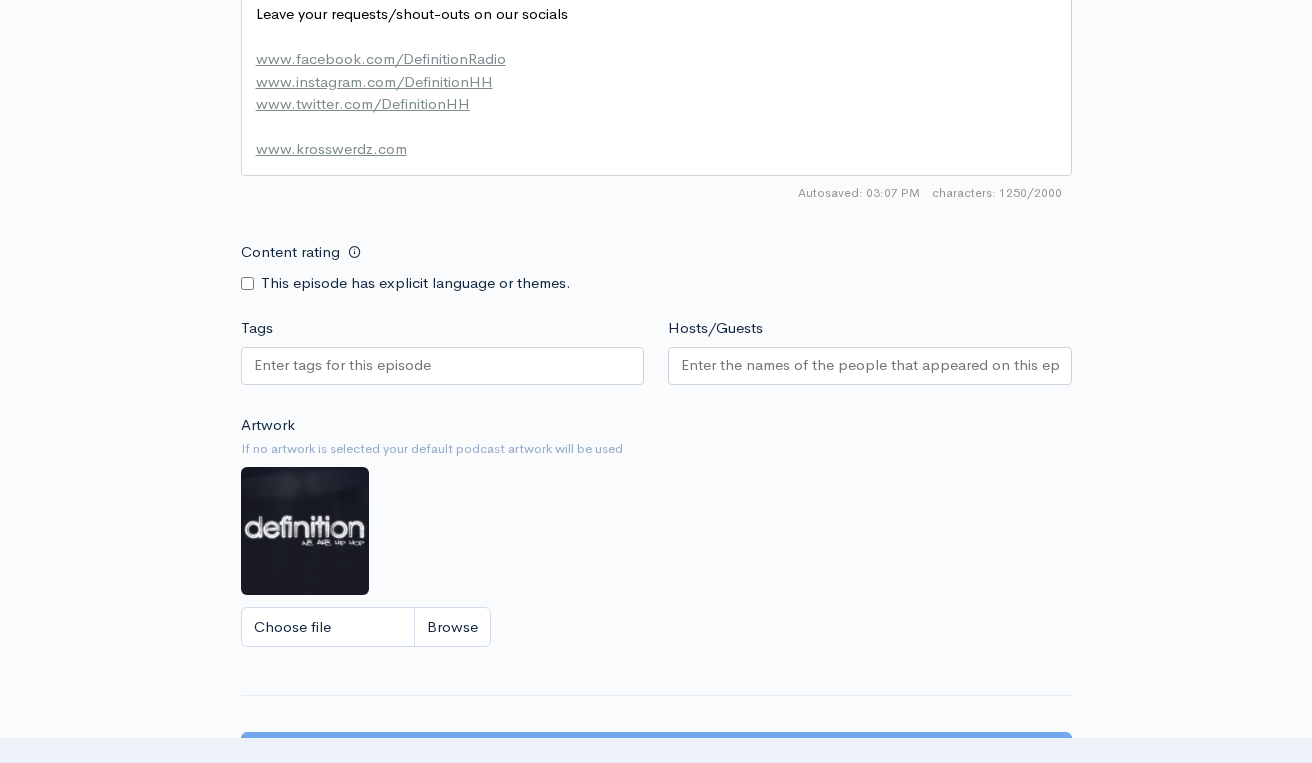 click on "Hosts/Guests" at bounding box center (870, 365) 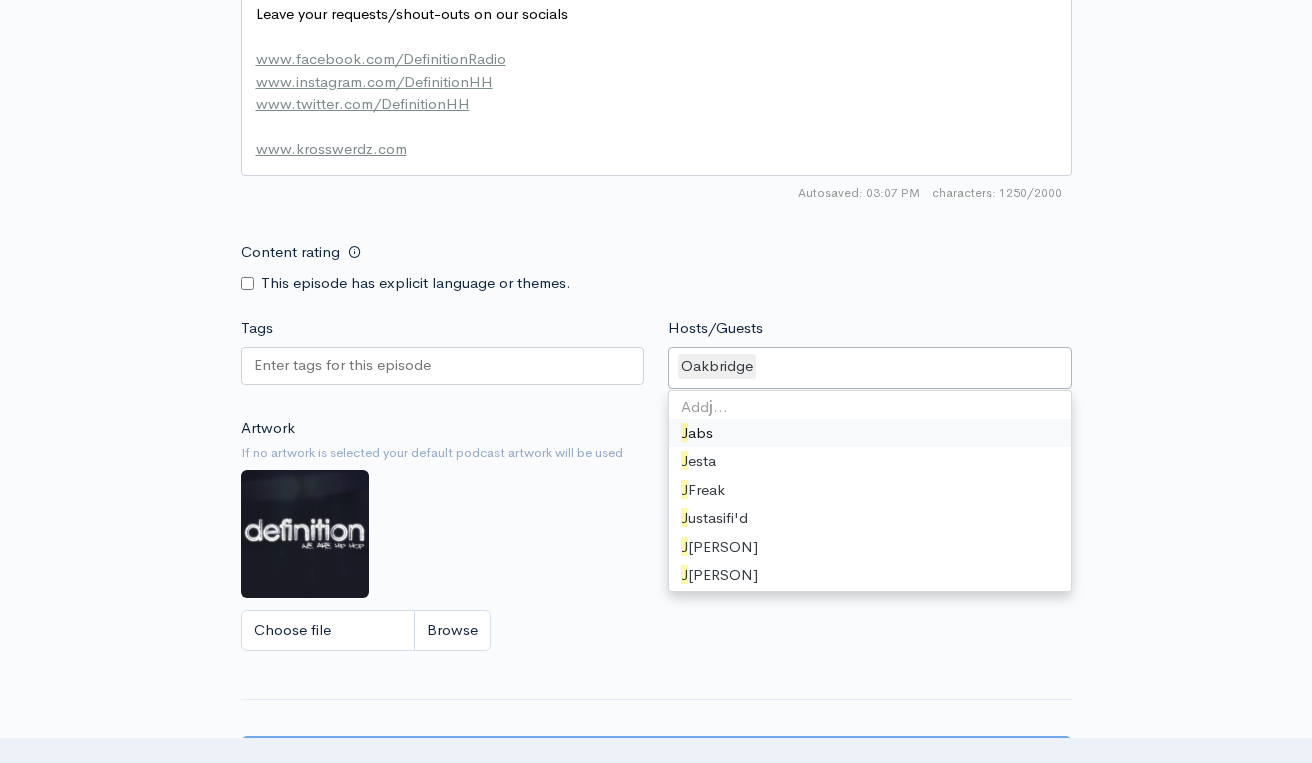 scroll, scrollTop: 459, scrollLeft: 0, axis: vertical 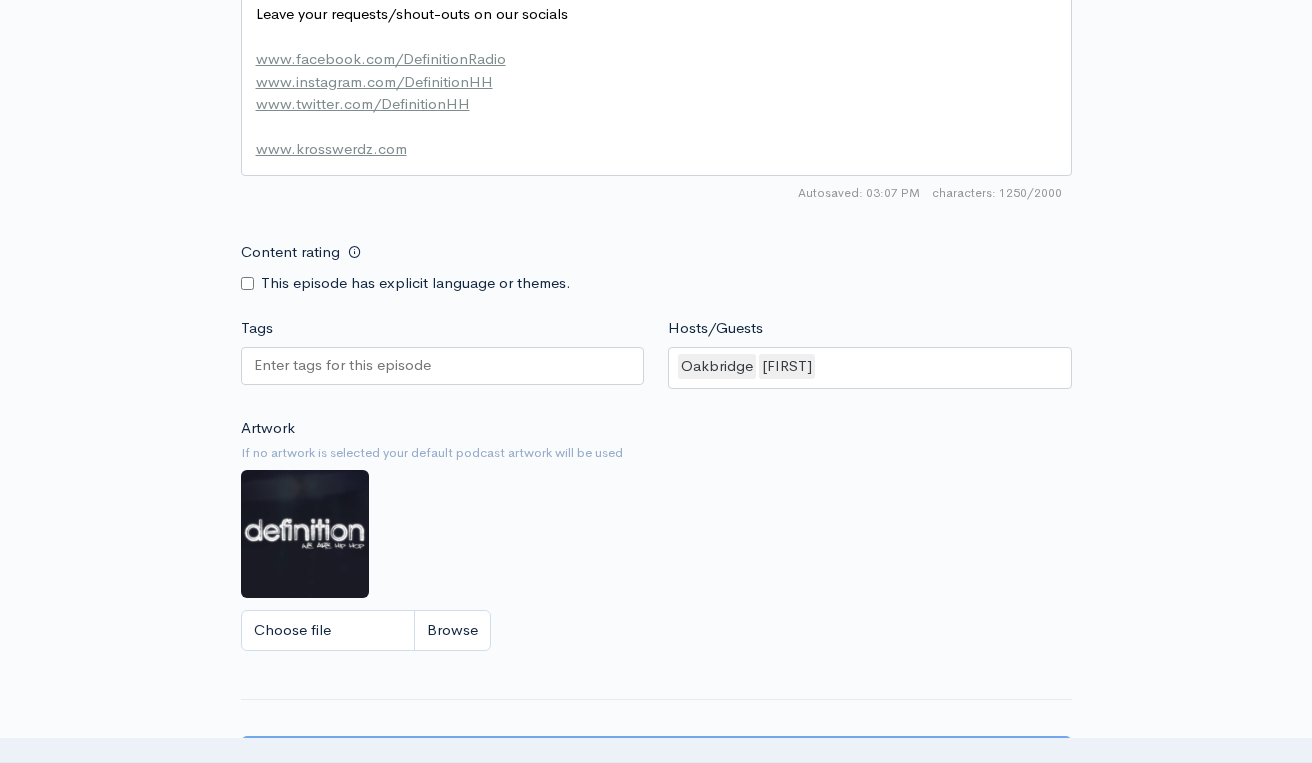 click on "New episode
Create a new episode
Back to episodes
Audio file                       [NUMBER]  Uploading: [PERCENT]% [SIZE] of [SIZE]  ·  [TIME] left   ZenCast recommends uploading an audio file exported from your editing
software as: MP3, Mono, CBR (Constant Bitrate), 96 kbps, 44.1 kHz and 16 bit   Episode type   Full (Complete content that stands by itself) Trailer (a short, promotional piece of content that represents a preview for a show) Bonus (extra content for a show (for example, behind the scenes information or interviews with the cast) Full (Complete content that stands by itself)     Title   [DATE] - Vibes, vibes, vibes, what else can we say?  Oaks & Jabs bringing the boom and the bap both banging and smooth like thaaaat   Your episode title should  not  include your podcast
title, episode number, or season number.   Slug     The slug will be used in the URL for the episode.     Subtitle" at bounding box center (656, -366) 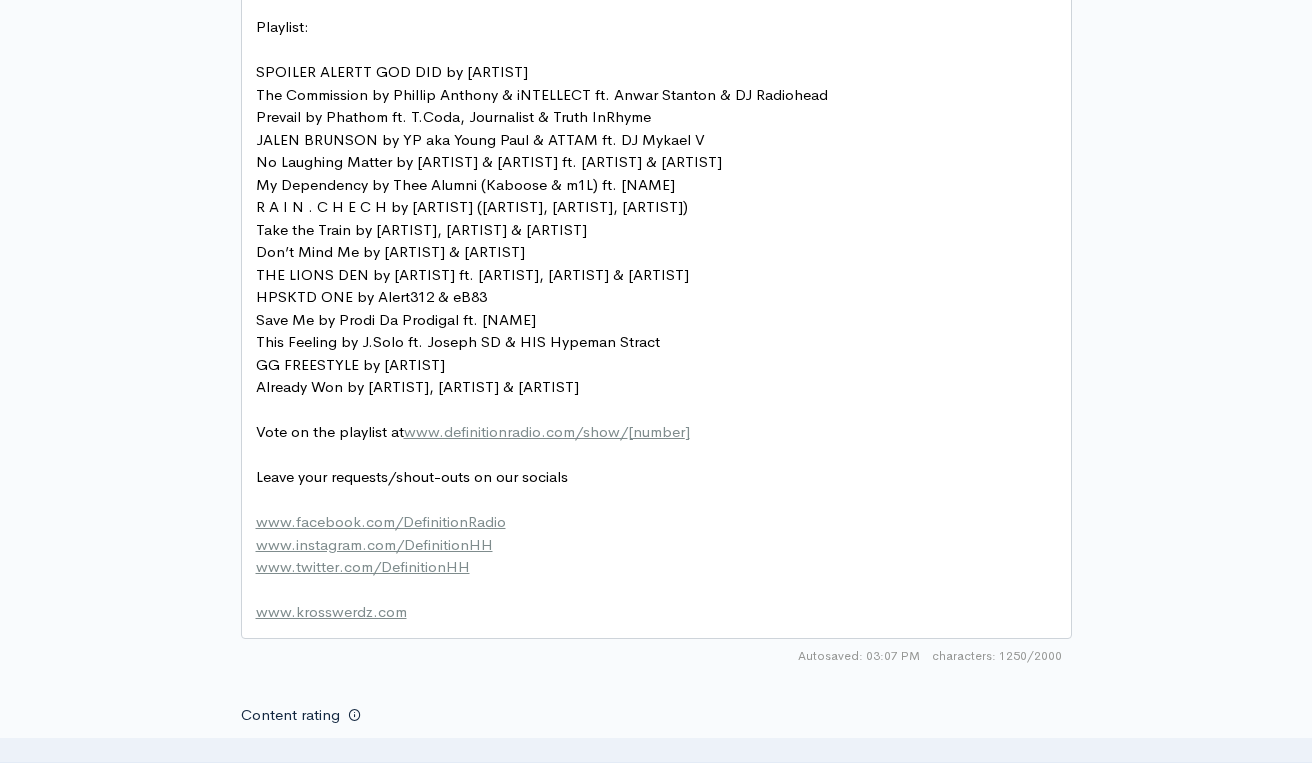 scroll, scrollTop: 1169, scrollLeft: 0, axis: vertical 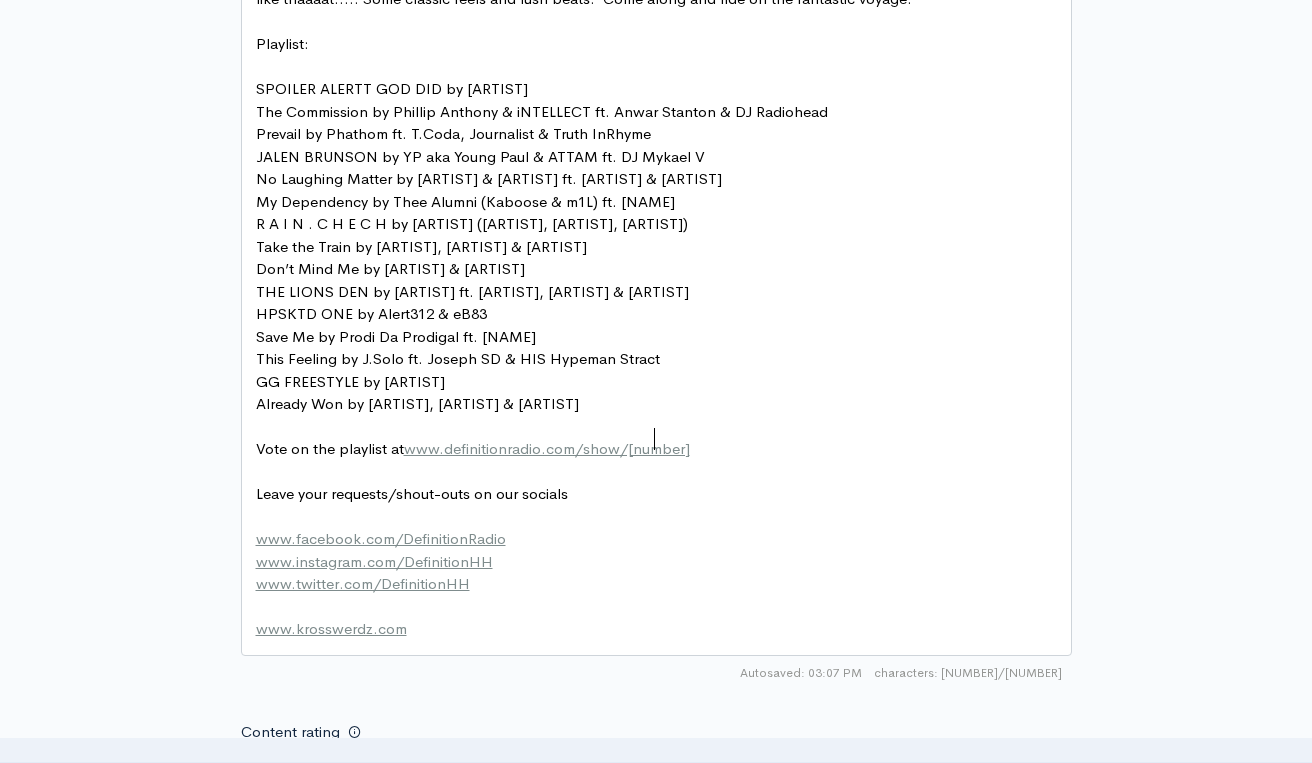 click on "​" at bounding box center (656, 427) 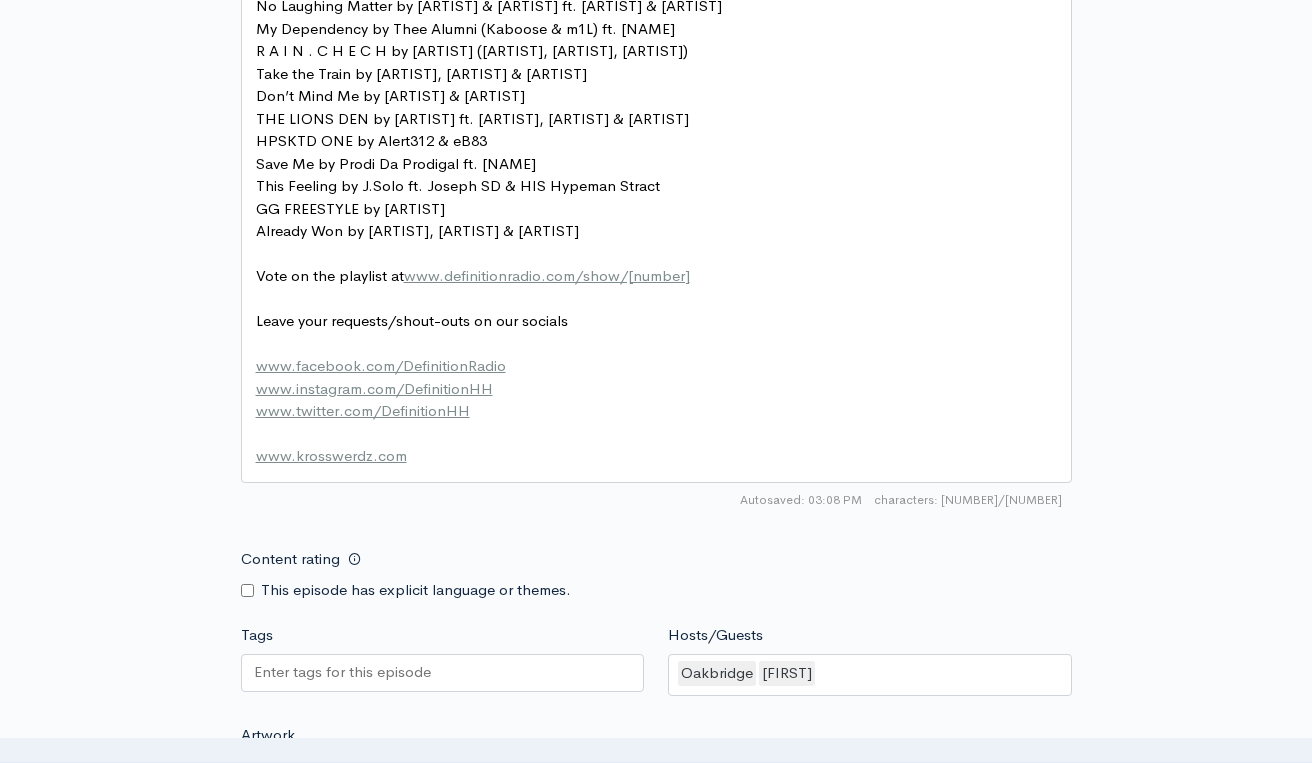 scroll, scrollTop: 1379, scrollLeft: 0, axis: vertical 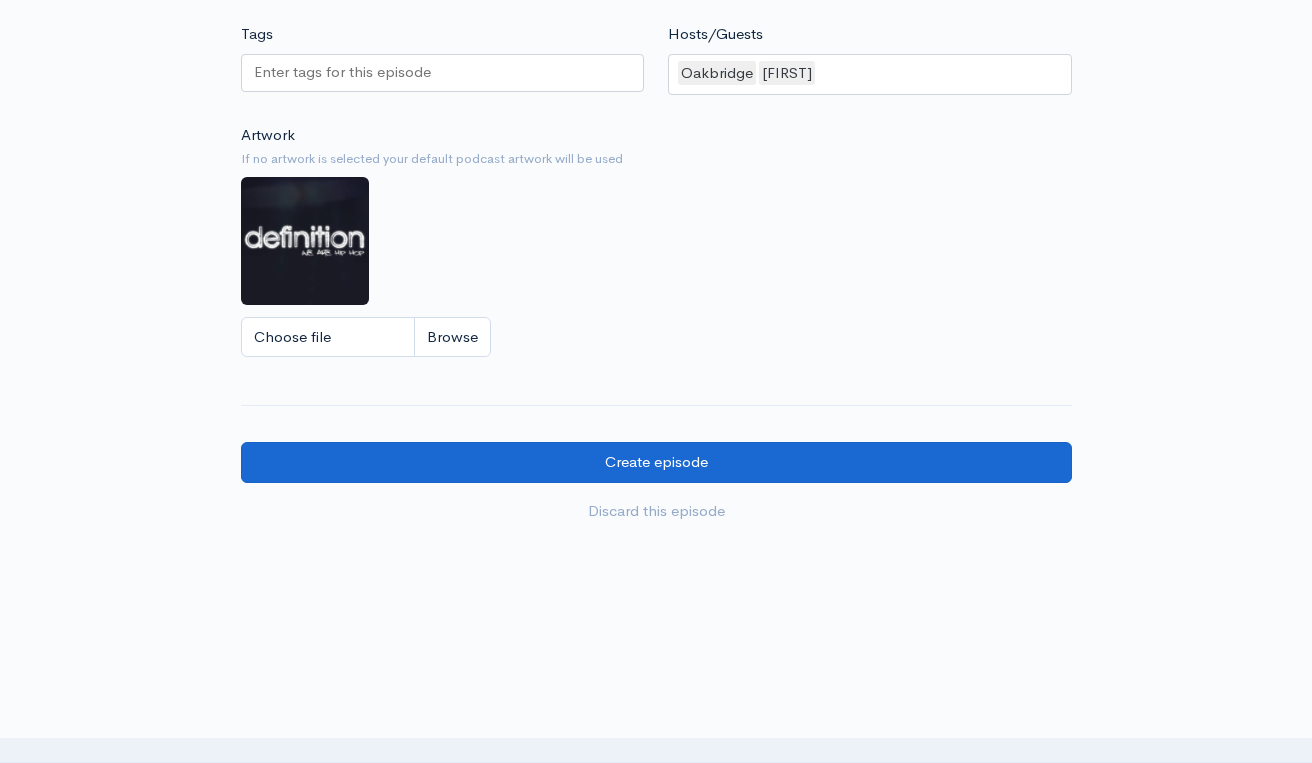 click on "Create episode" at bounding box center [656, 462] 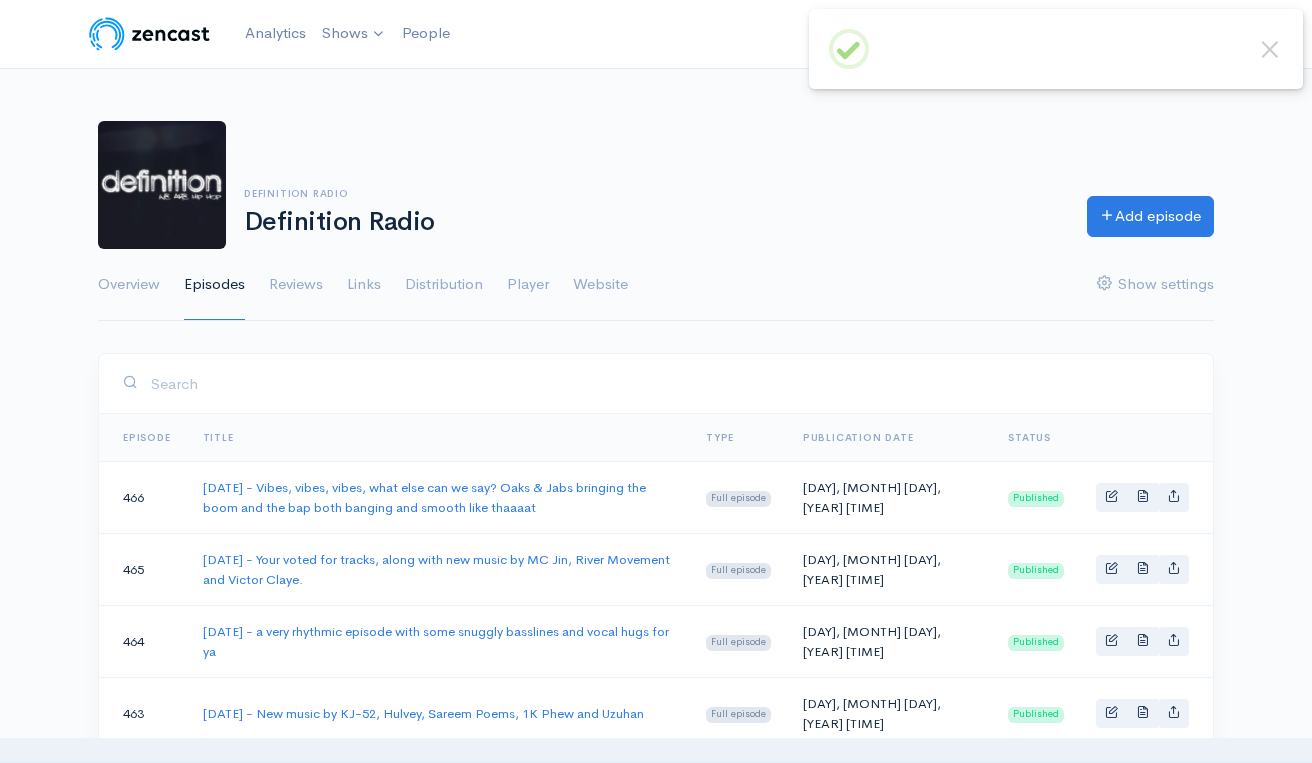 scroll, scrollTop: 0, scrollLeft: 0, axis: both 